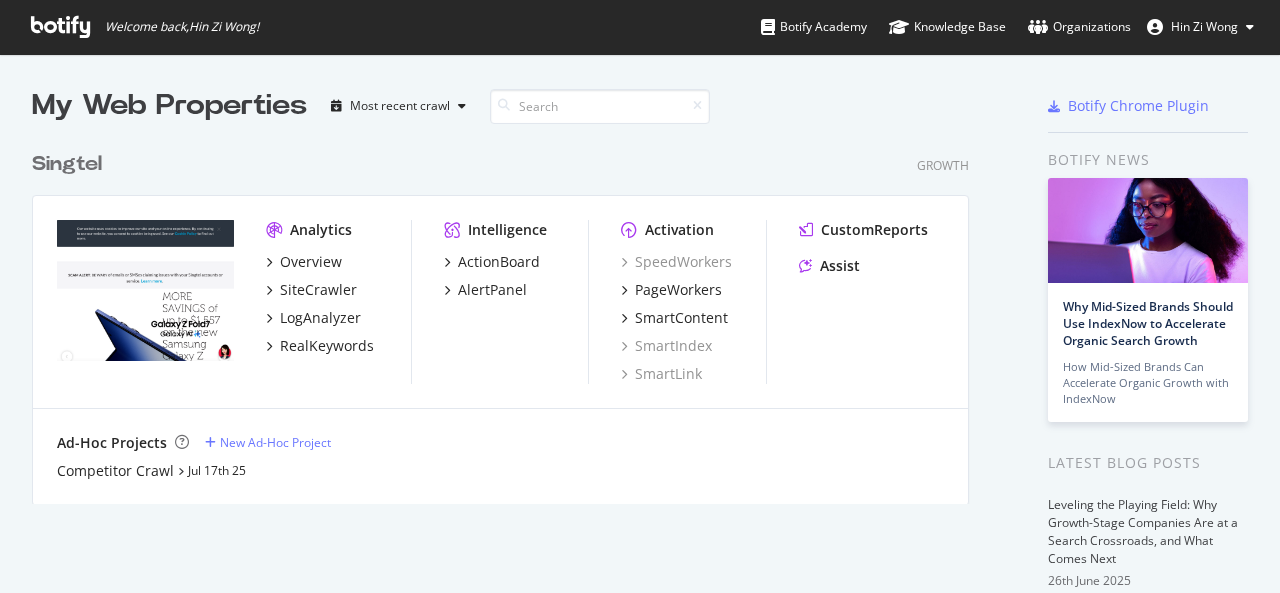 scroll, scrollTop: 0, scrollLeft: 0, axis: both 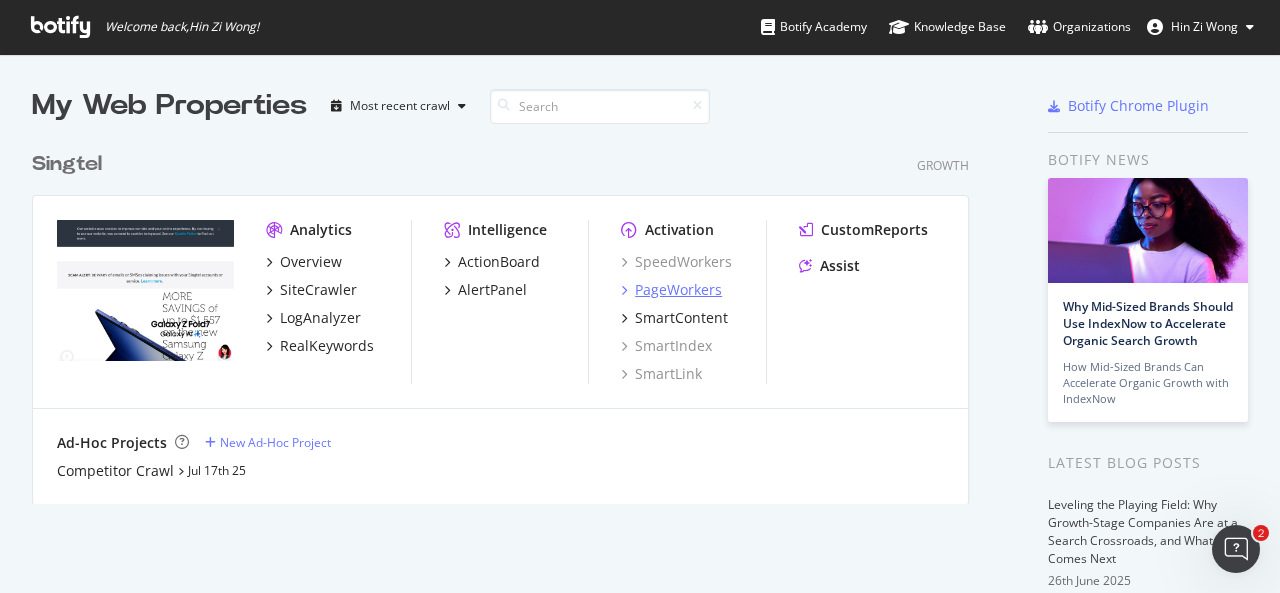 click on "PageWorkers" at bounding box center (678, 290) 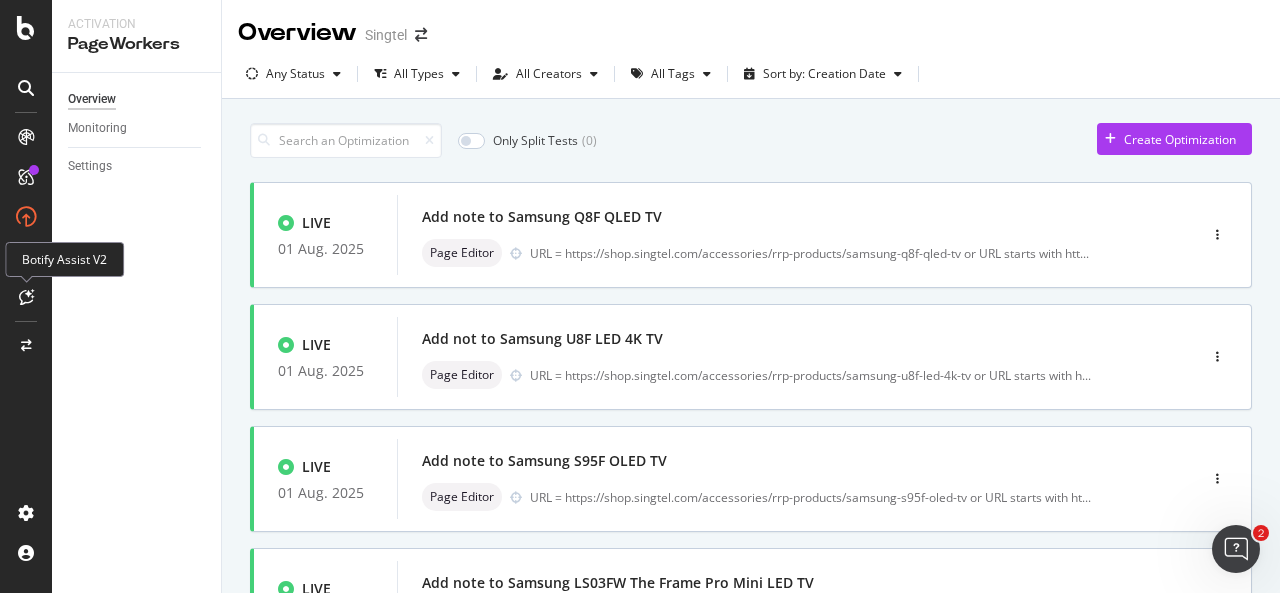 click at bounding box center [26, 297] 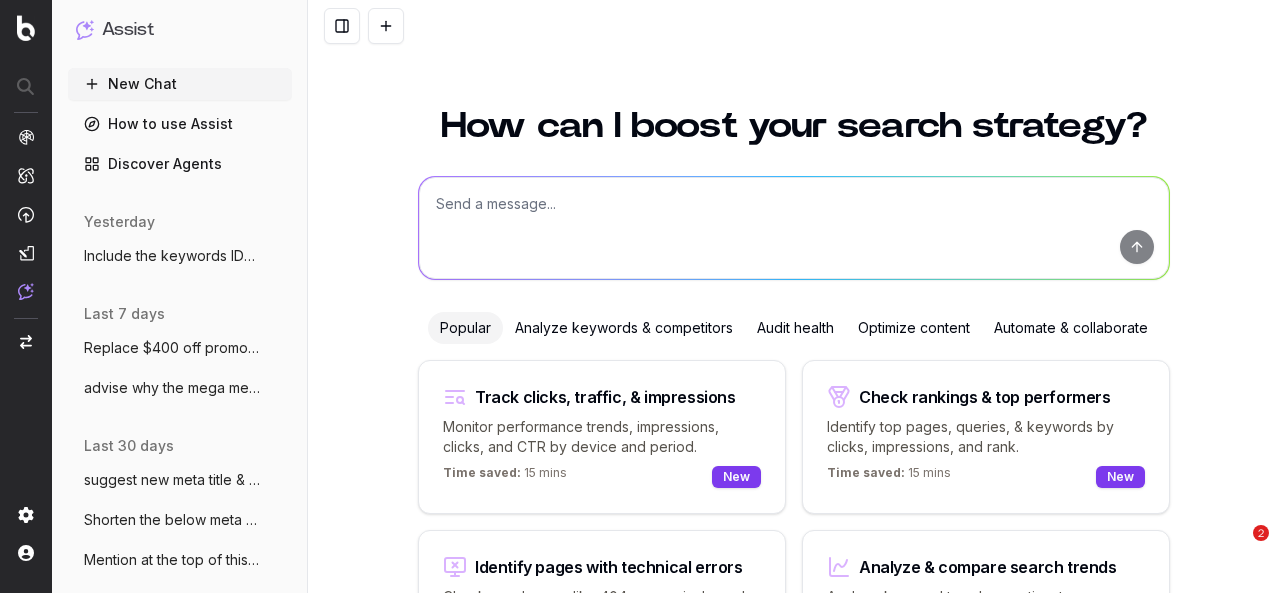 scroll, scrollTop: 0, scrollLeft: 0, axis: both 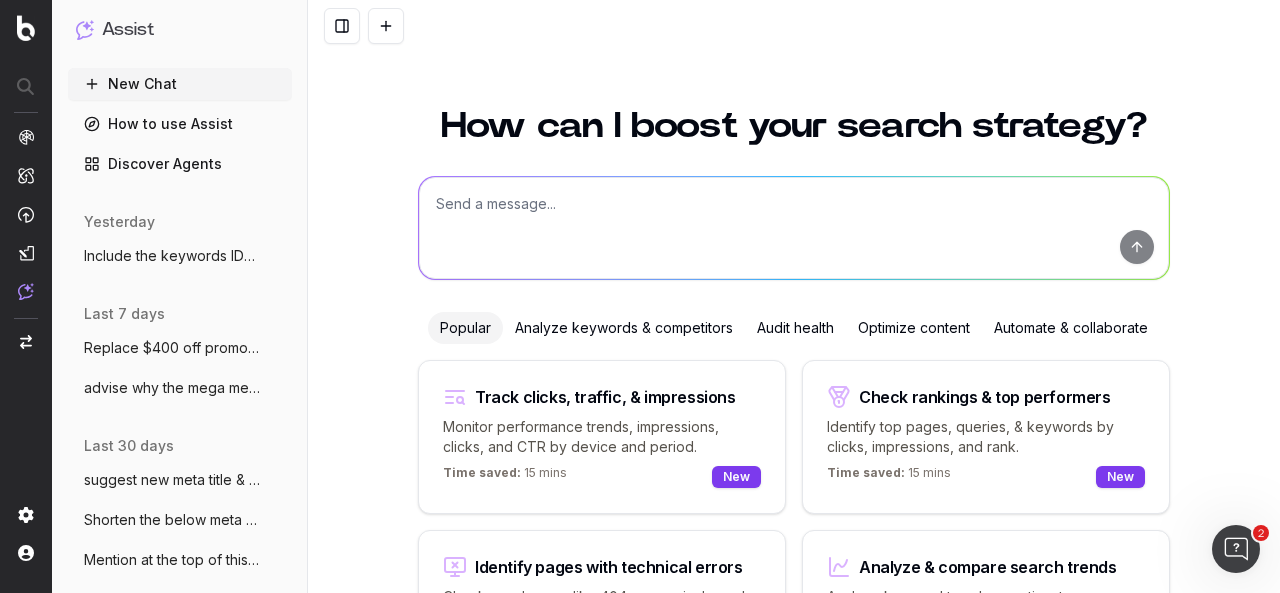 click at bounding box center (794, 228) 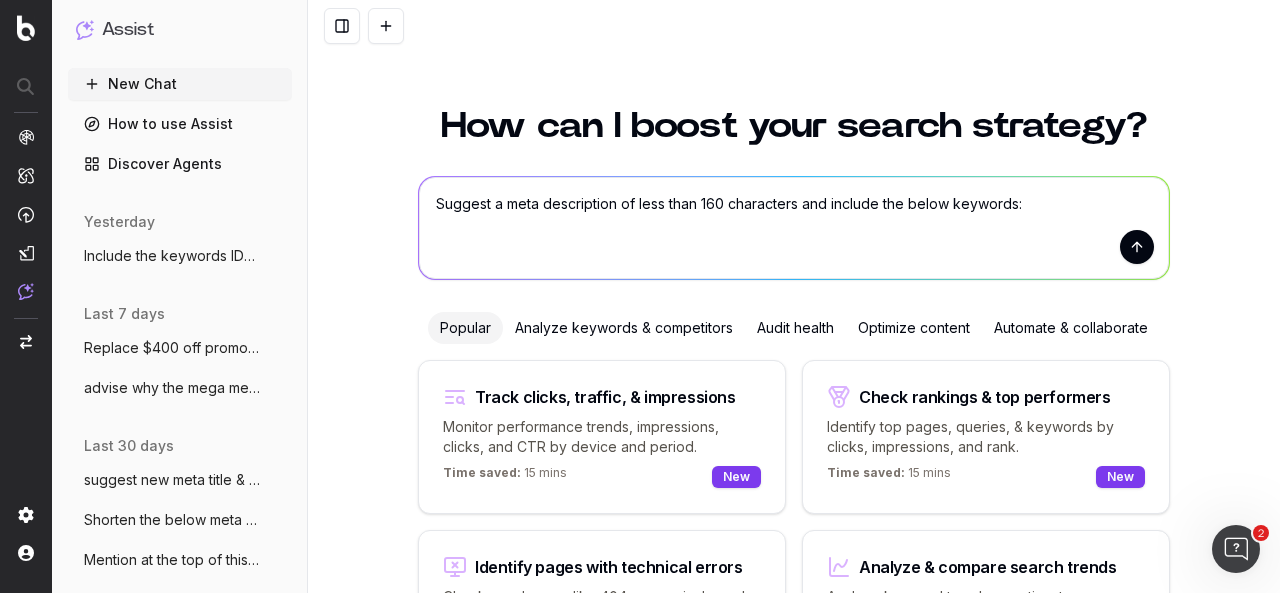 paste on "Best No Contract SIM Only Plan" 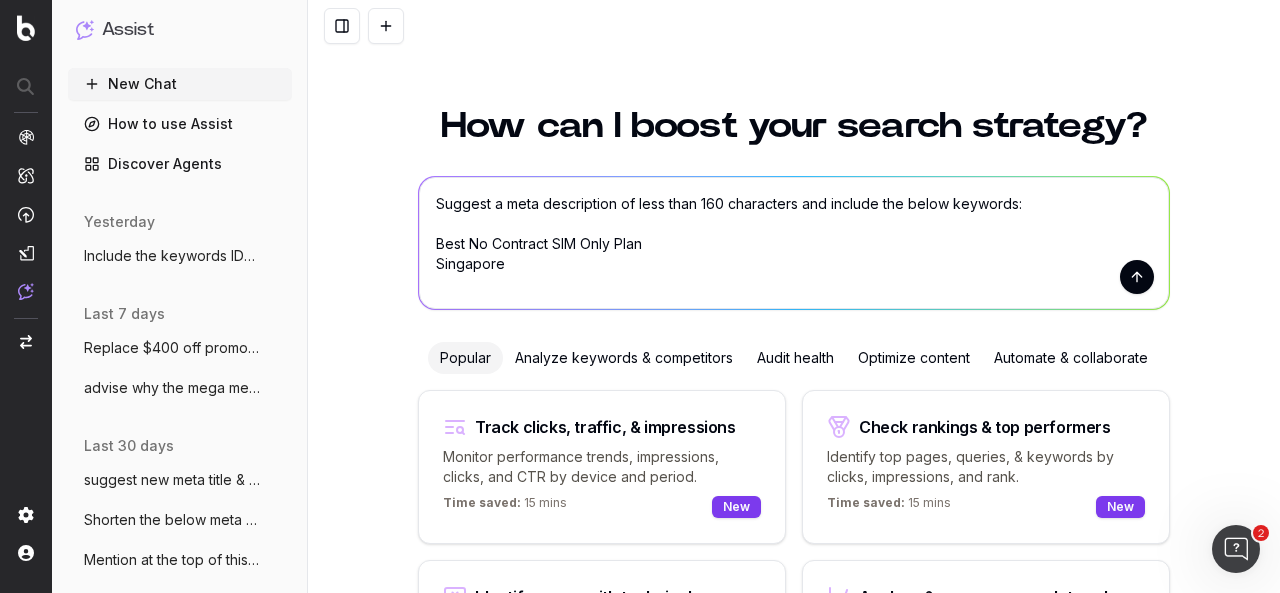 paste on "GOMO Mobile Plans" 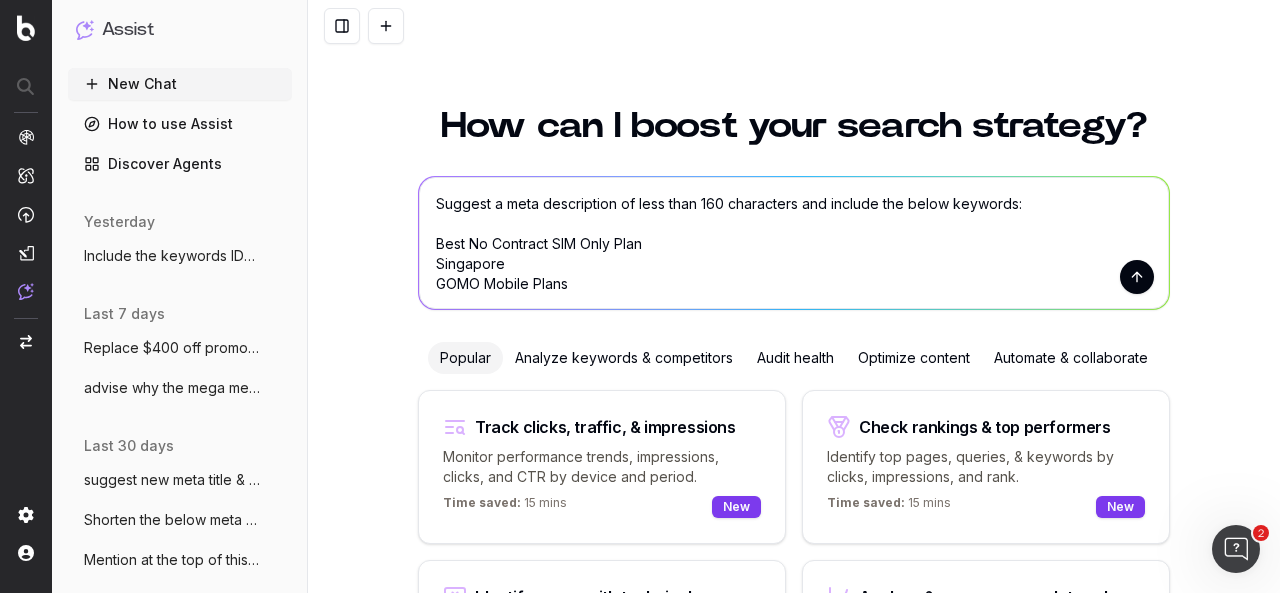 click on "Suggest a meta description of less than 160 characters and include the below keywords:
Best No Contract SIM Only Plan
Singapore
GOMO Mobile Plans" at bounding box center (794, 243) 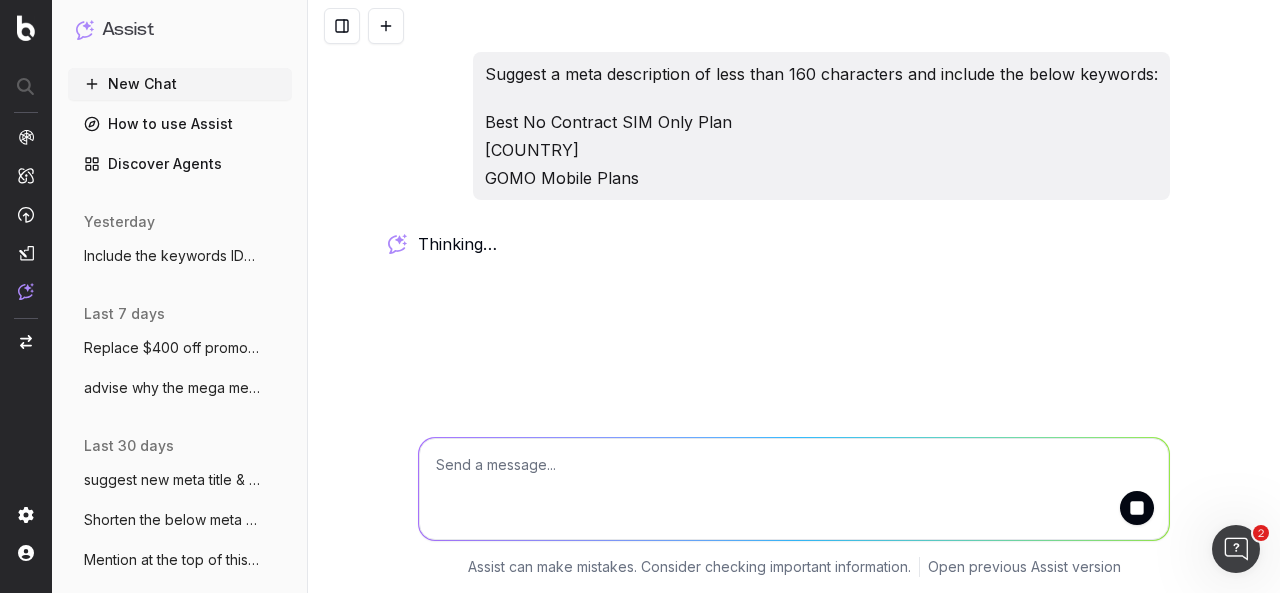 click at bounding box center (794, 489) 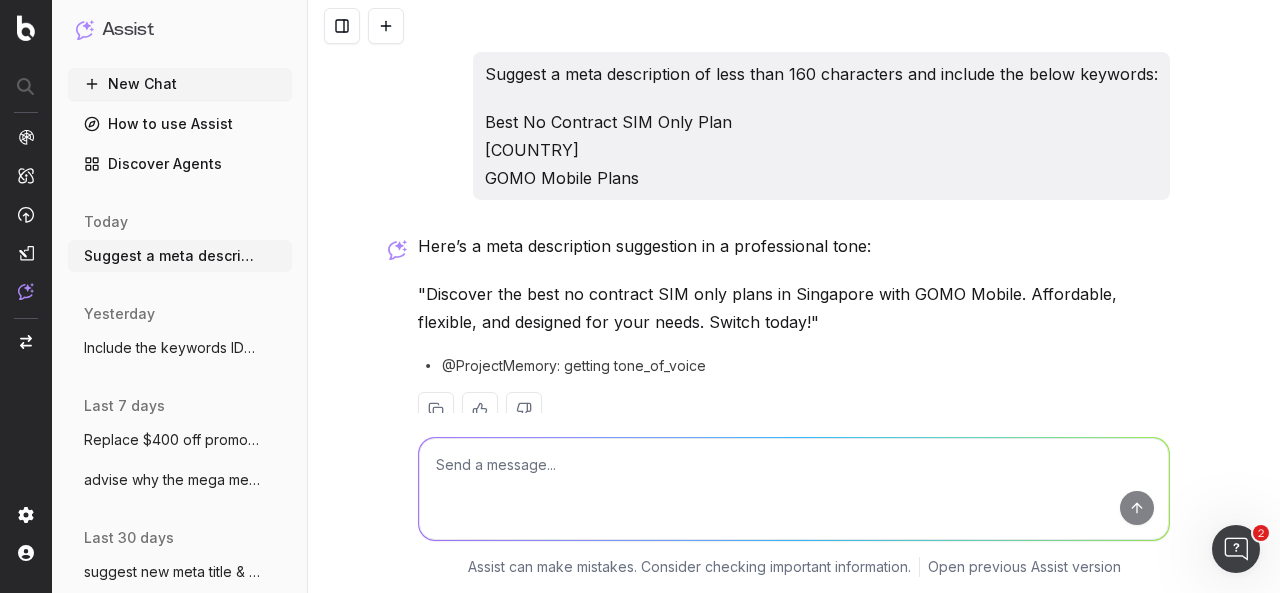 click at bounding box center (794, 489) 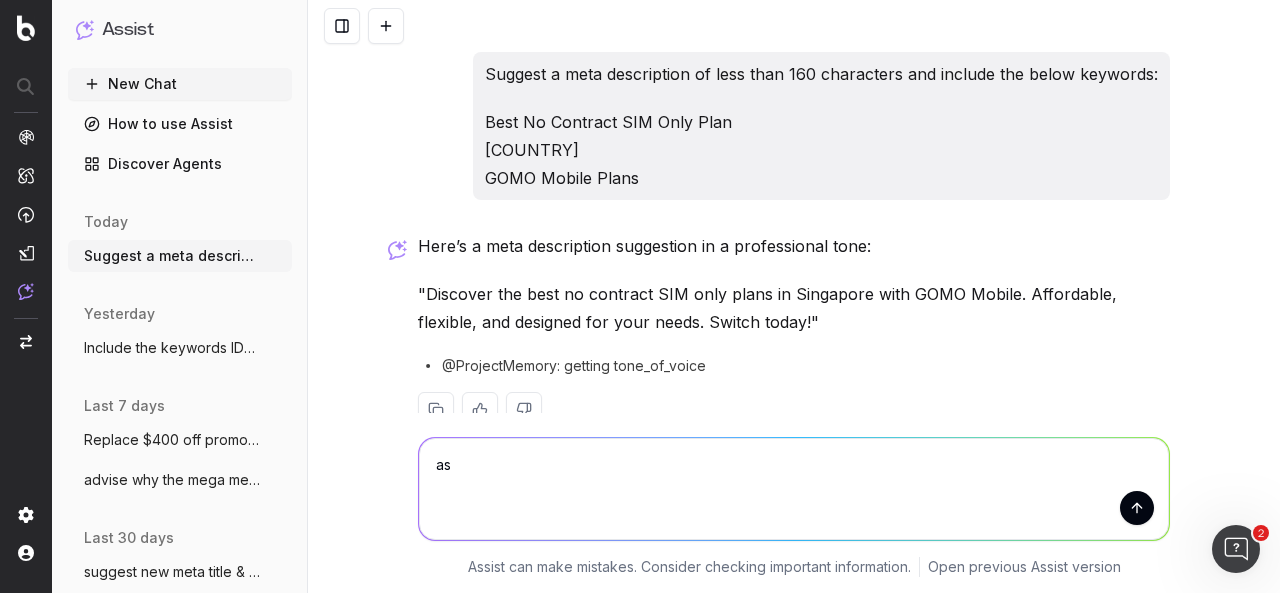 type on "a" 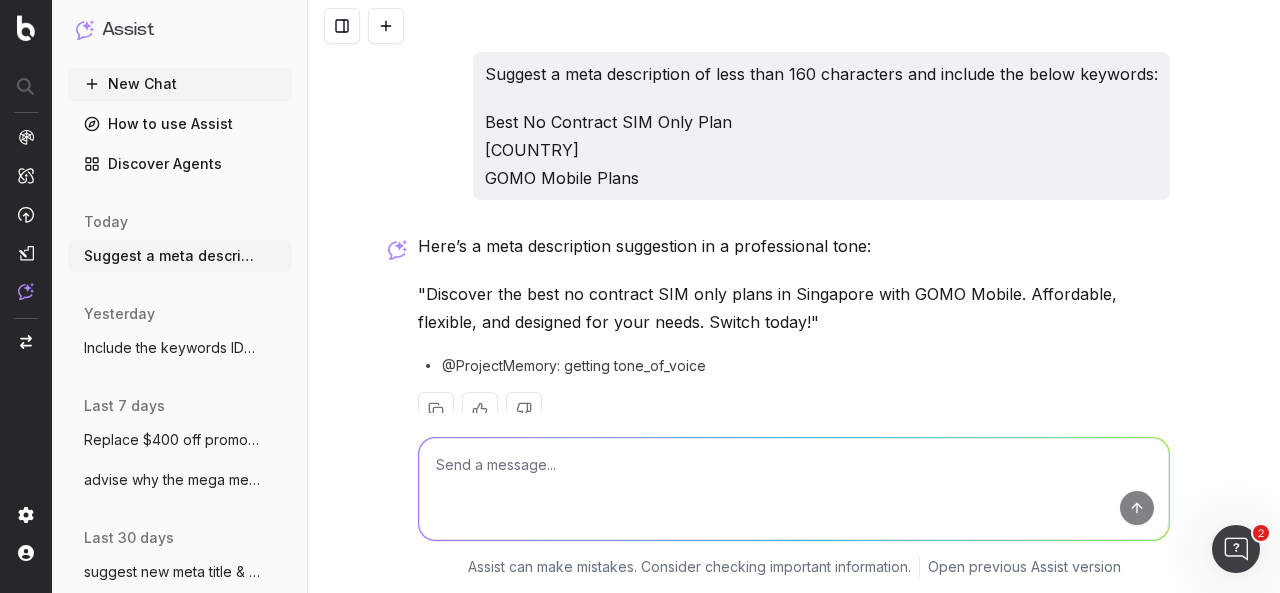 type on "o" 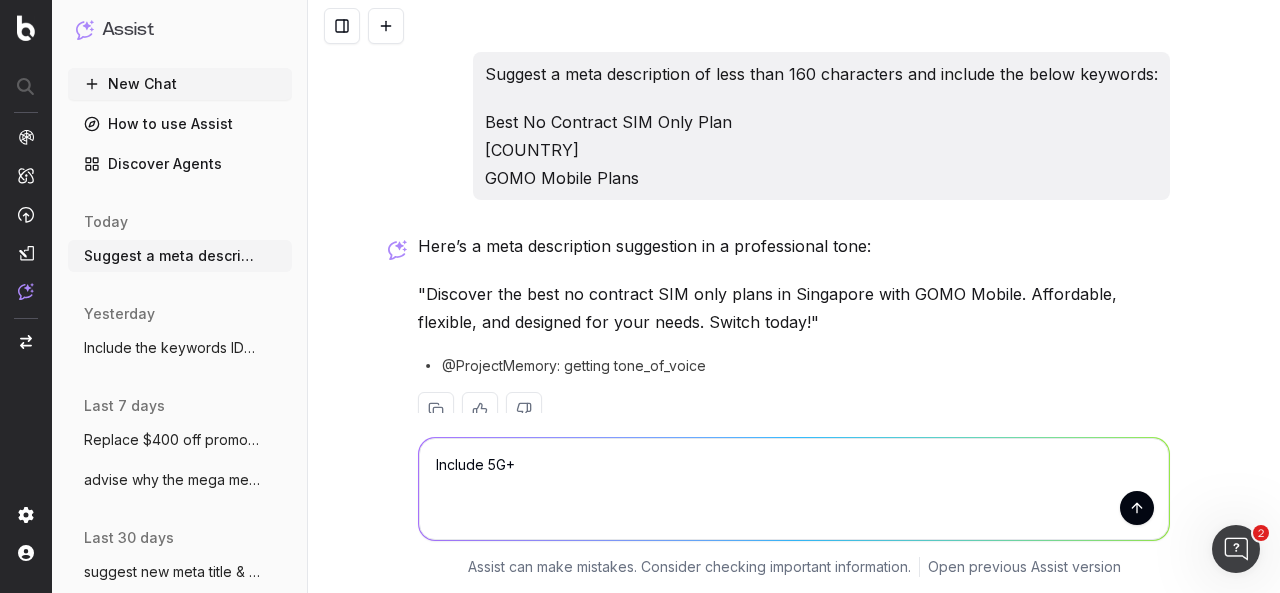 click on "Include 5G+" at bounding box center (794, 489) 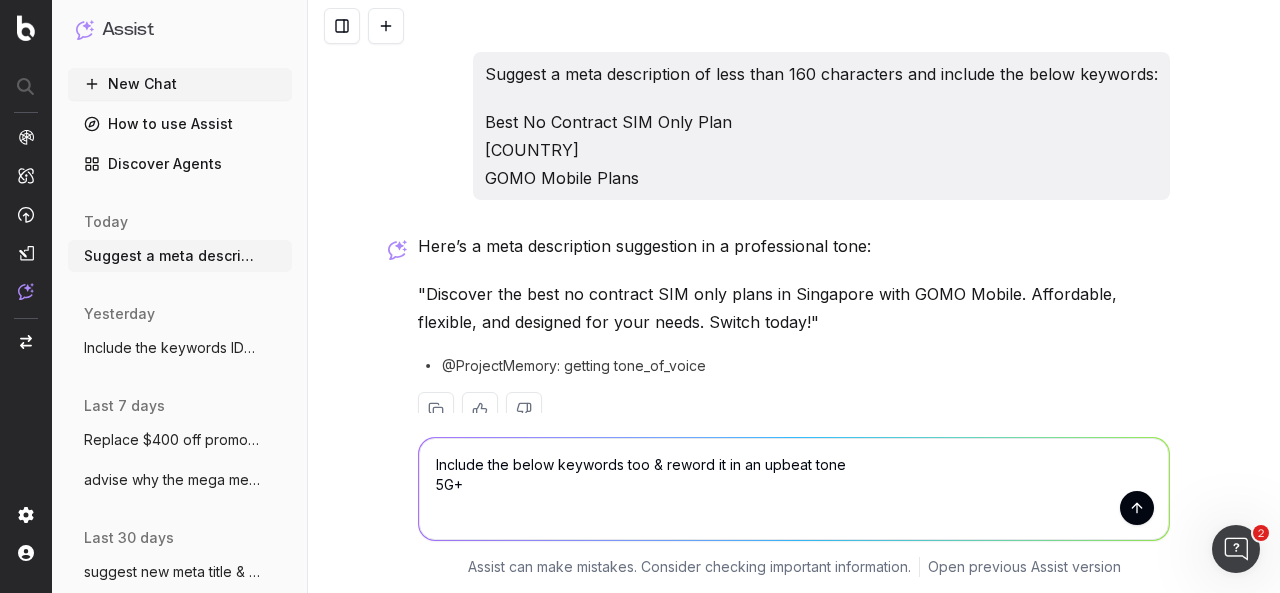 drag, startPoint x: 471, startPoint y: 482, endPoint x: 494, endPoint y: 475, distance: 24.04163 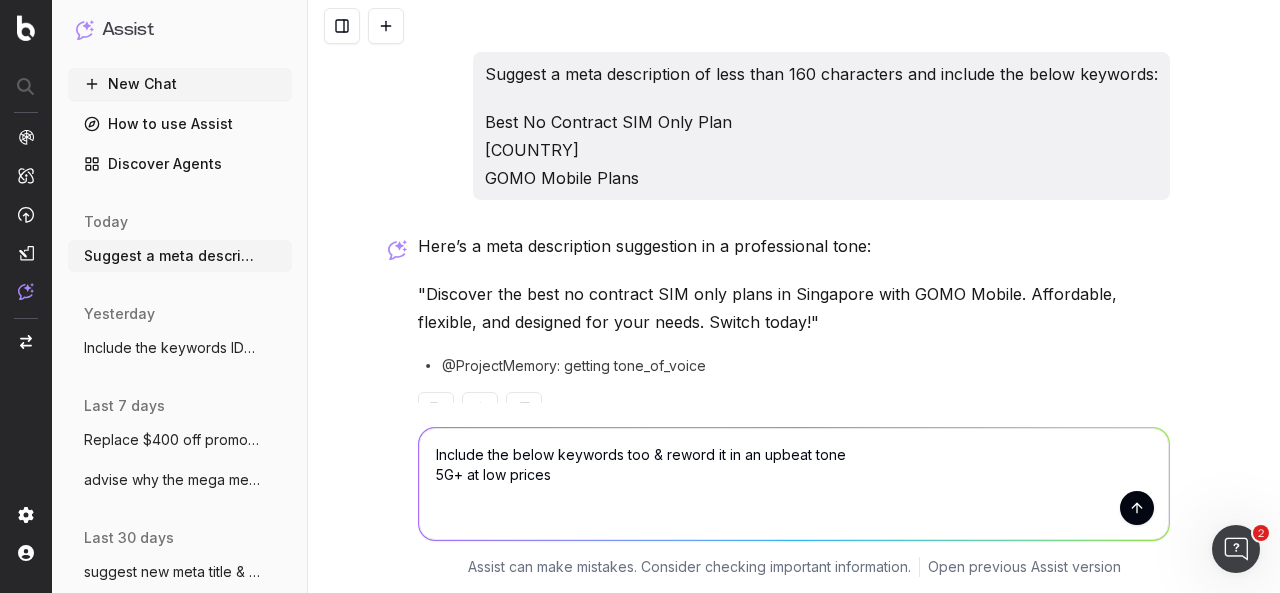 click on "Include the below keywords too & reword it in an upbeat tone
5G+ at low prices" at bounding box center [794, 484] 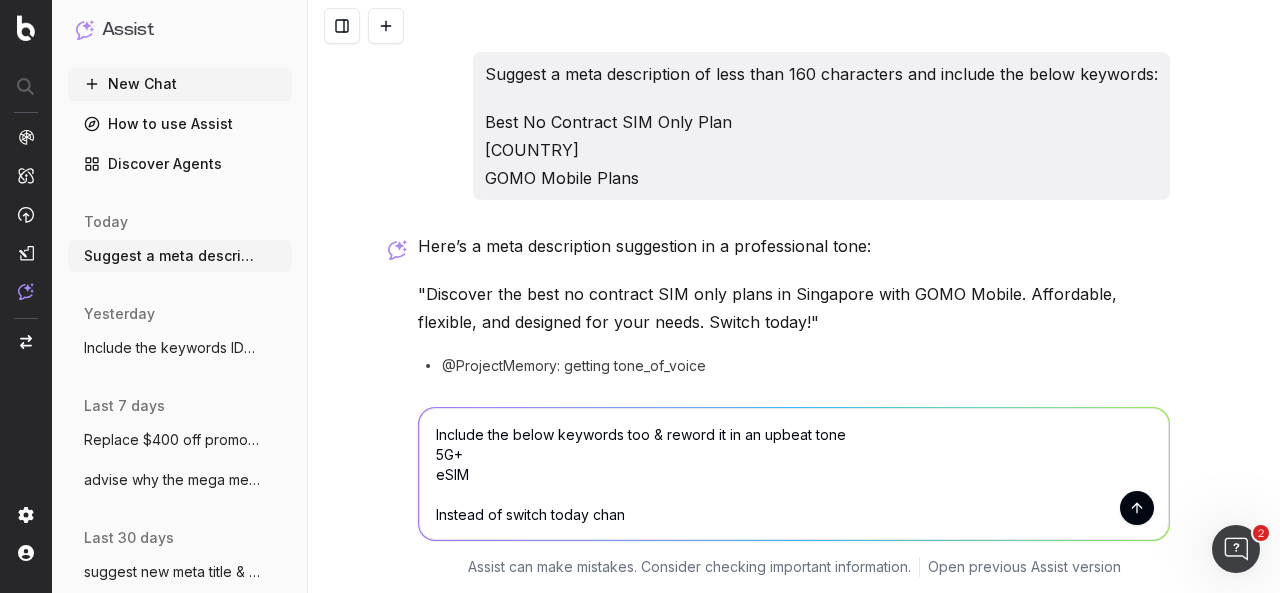 click on "Include the below keywords too & reword it in an upbeat tone
5G+
eSIM
Instead of switch today chan" at bounding box center (794, 474) 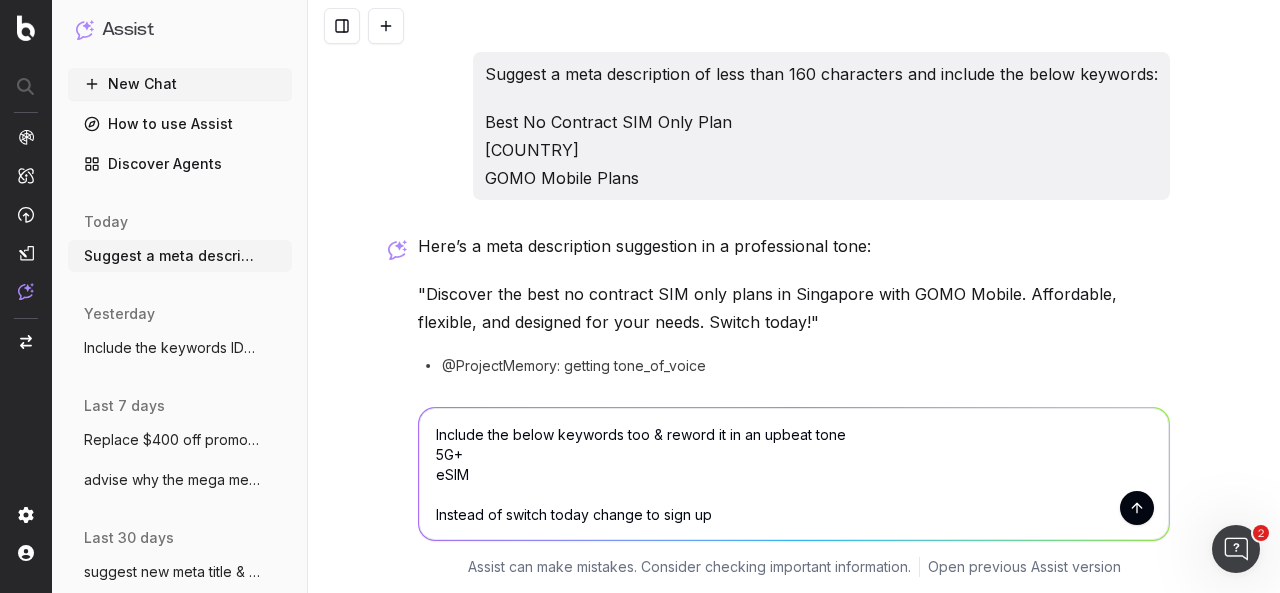 type on "Include the below keywords too & reword it in an upbeat tone
5G+
eSIM
Instead of switch today change to sign up" 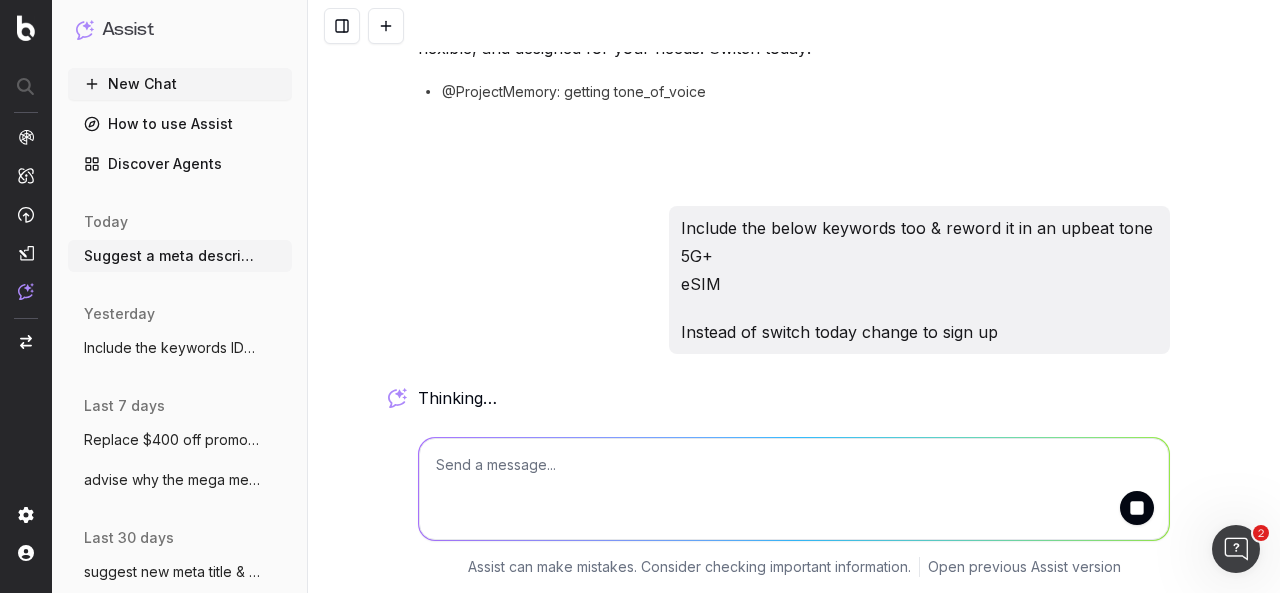 scroll, scrollTop: 274, scrollLeft: 0, axis: vertical 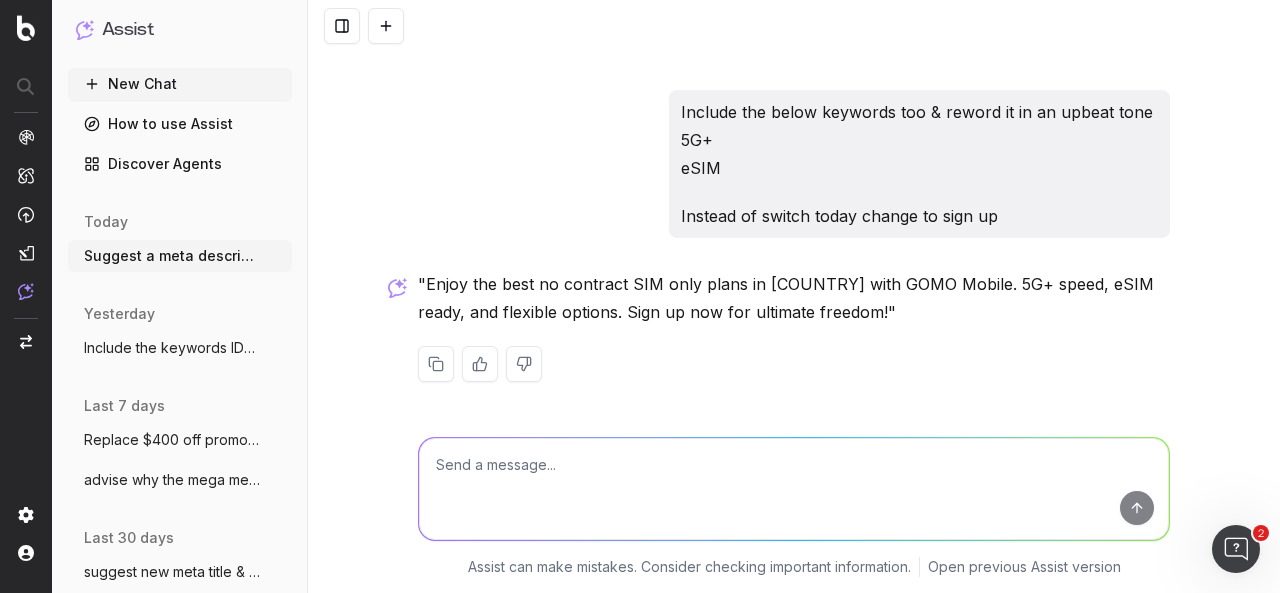 click at bounding box center [794, 489] 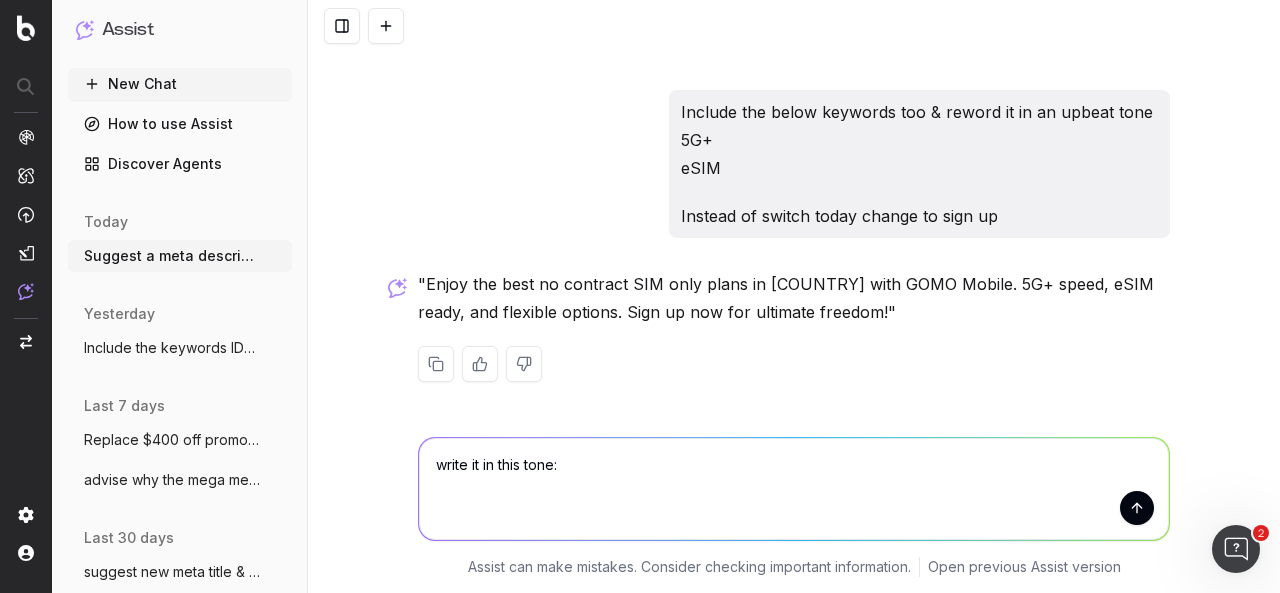 paste on "The Best No Contract SIM Only Plan. On SG+’s #1 network. All GOMO Mobile Plans come with free caller ID, incoming calls, registration & SIM." 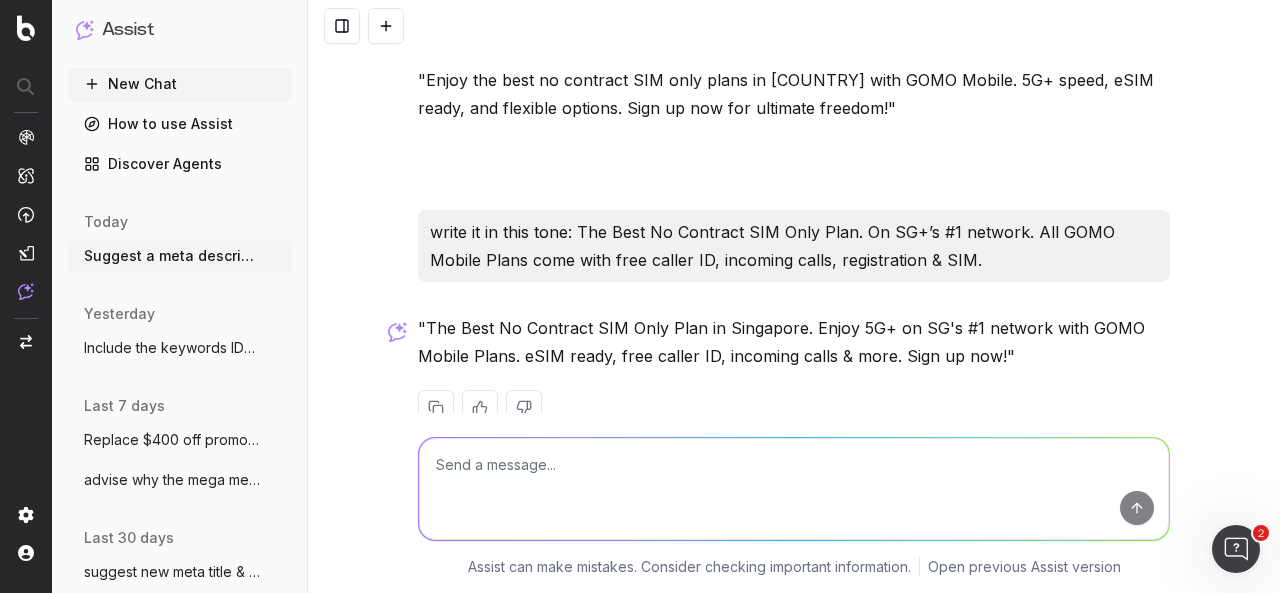 scroll, scrollTop: 602, scrollLeft: 0, axis: vertical 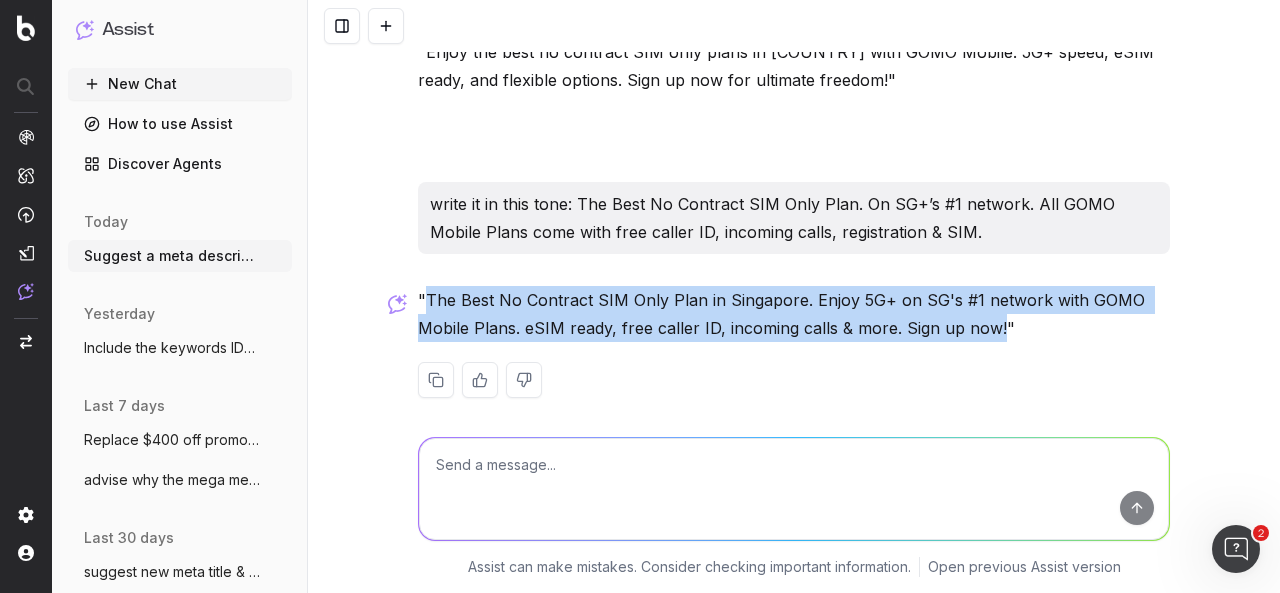drag, startPoint x: 421, startPoint y: 297, endPoint x: 990, endPoint y: 322, distance: 569.54895 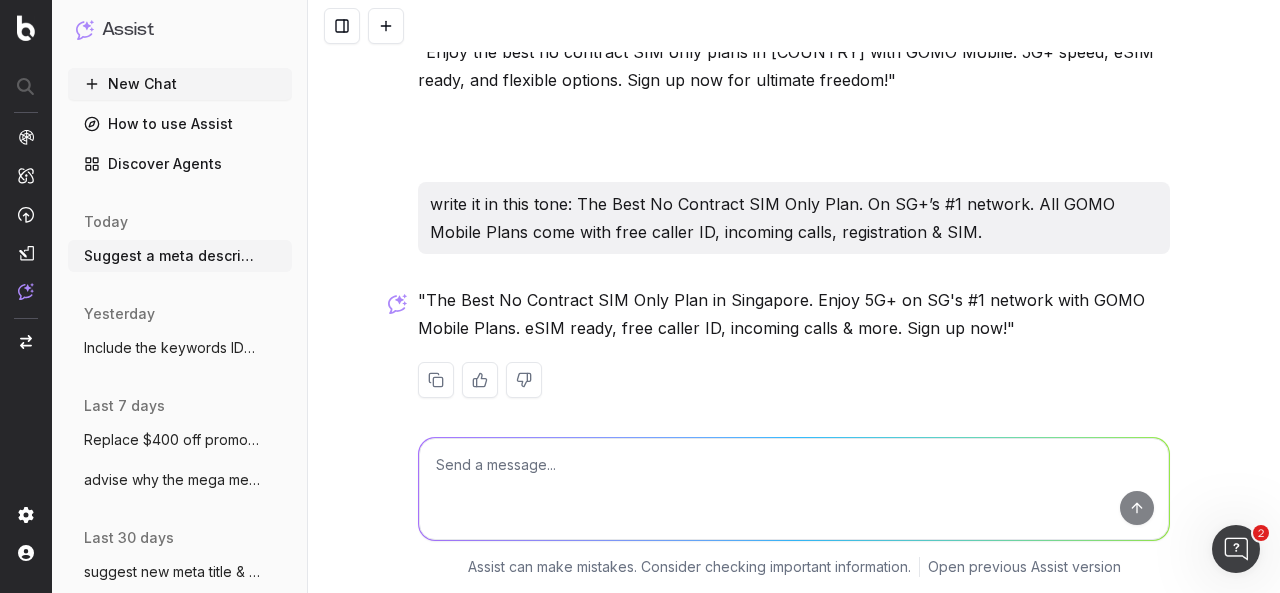click at bounding box center [794, 489] 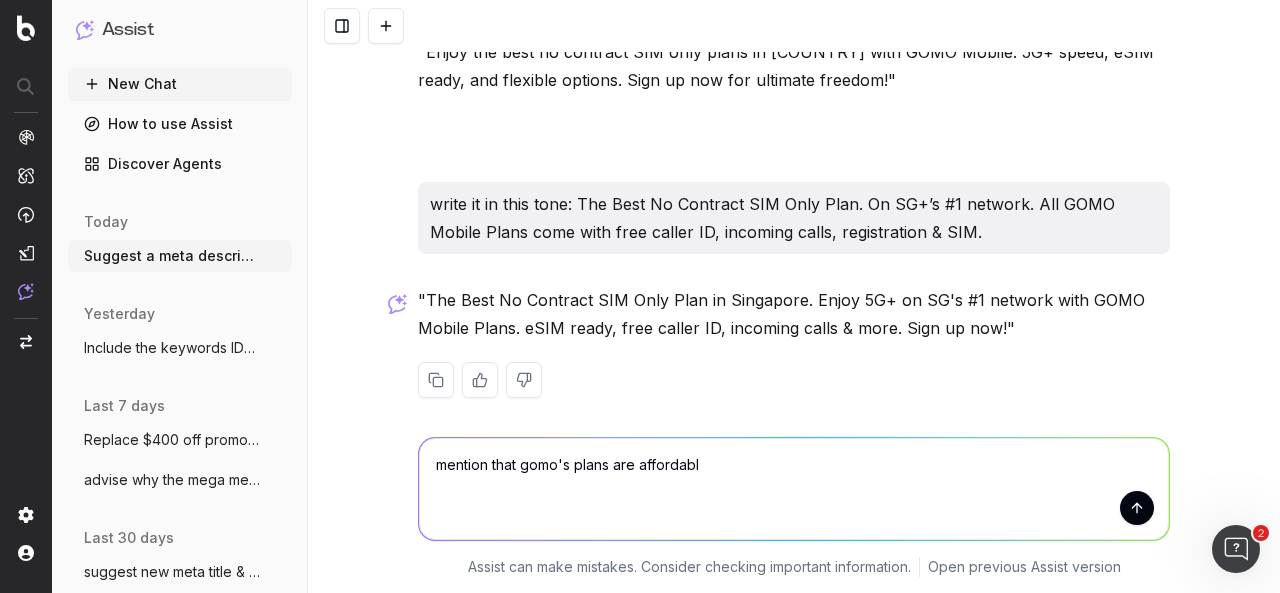 type on "mention that gomo's plans are affordable" 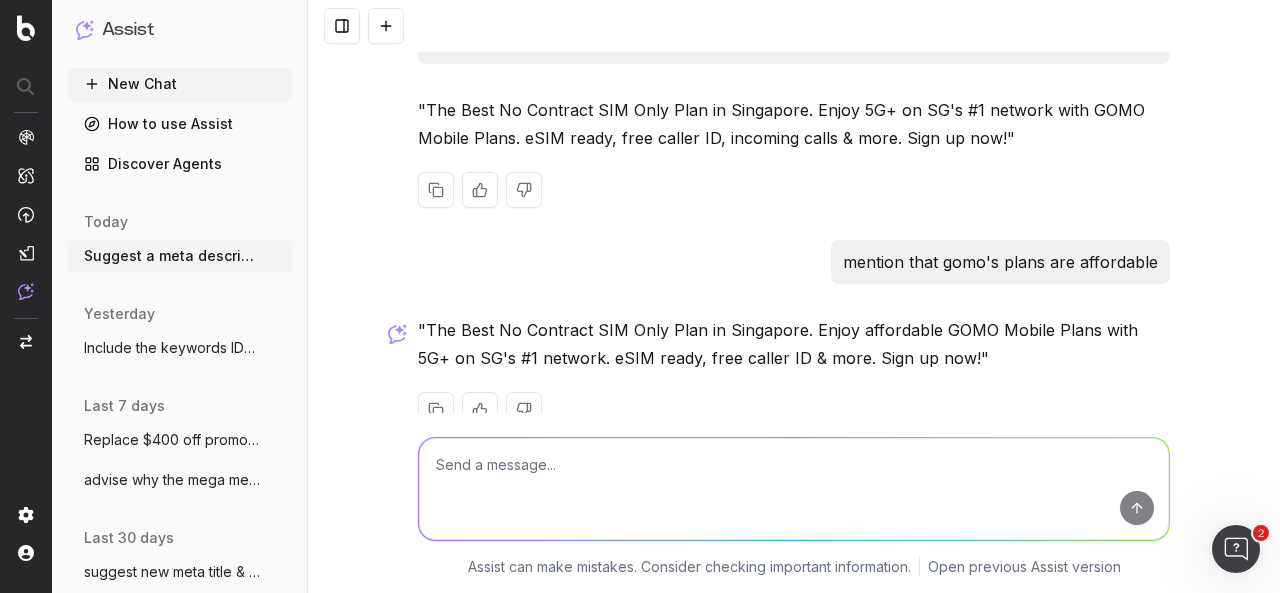 scroll, scrollTop: 822, scrollLeft: 0, axis: vertical 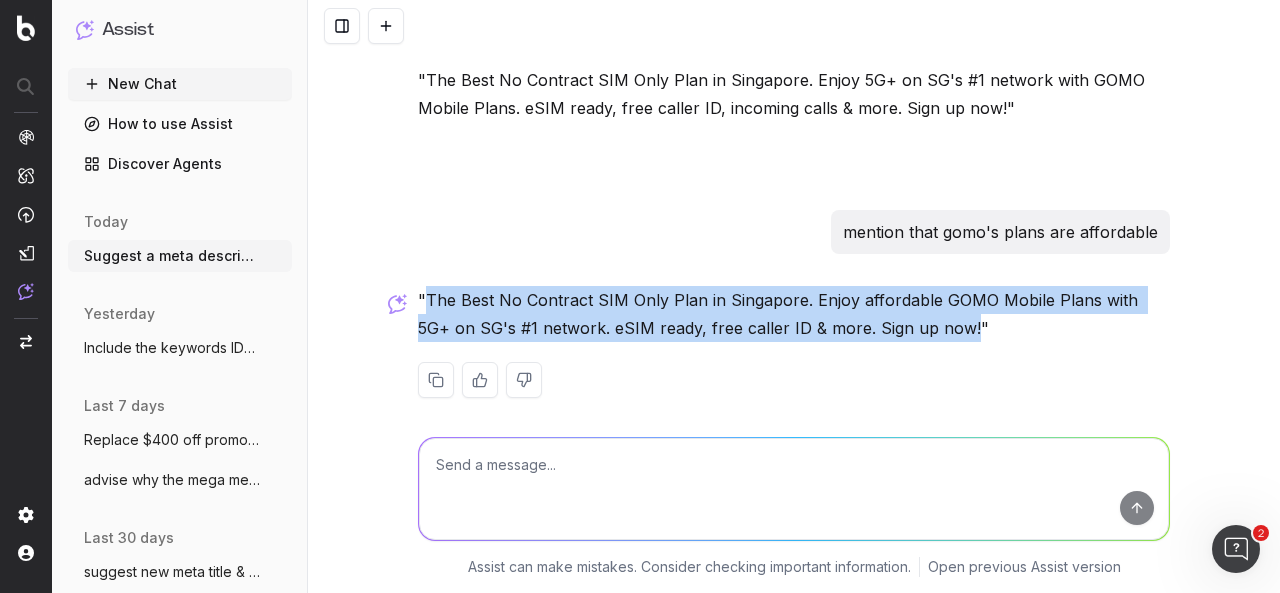 drag, startPoint x: 422, startPoint y: 302, endPoint x: 923, endPoint y: 335, distance: 502.08566 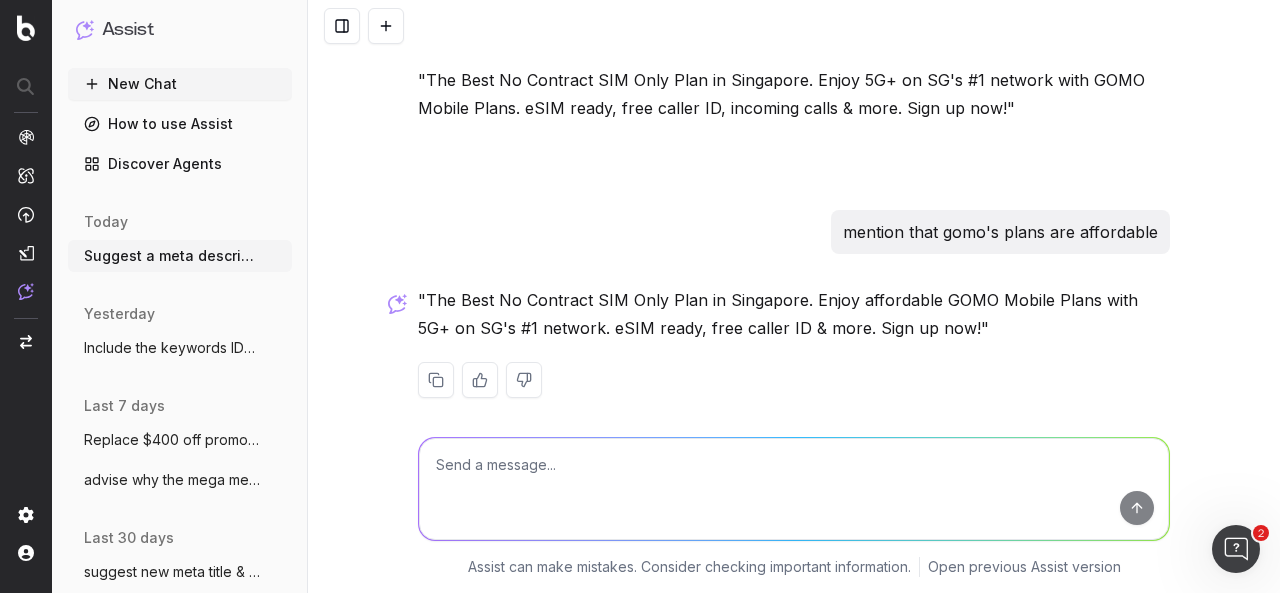 click at bounding box center (794, 489) 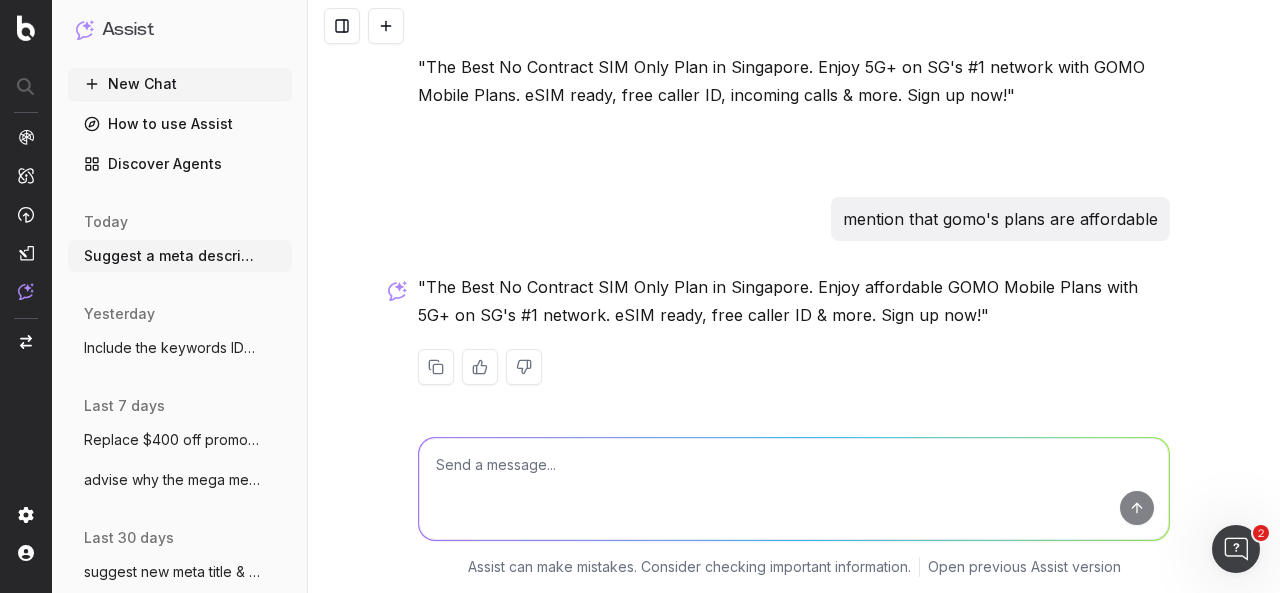 scroll, scrollTop: 838, scrollLeft: 0, axis: vertical 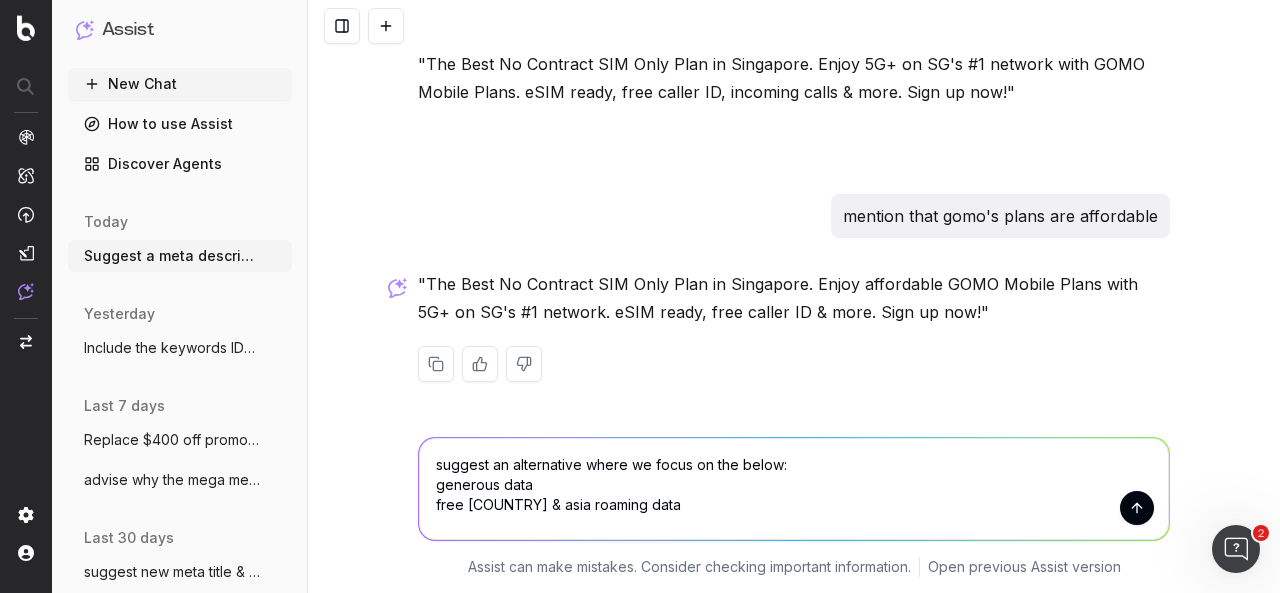 click on "suggest an alternative where we focus on the below:
generous data
free [COUNTRY] & asia roaming data" at bounding box center [794, 489] 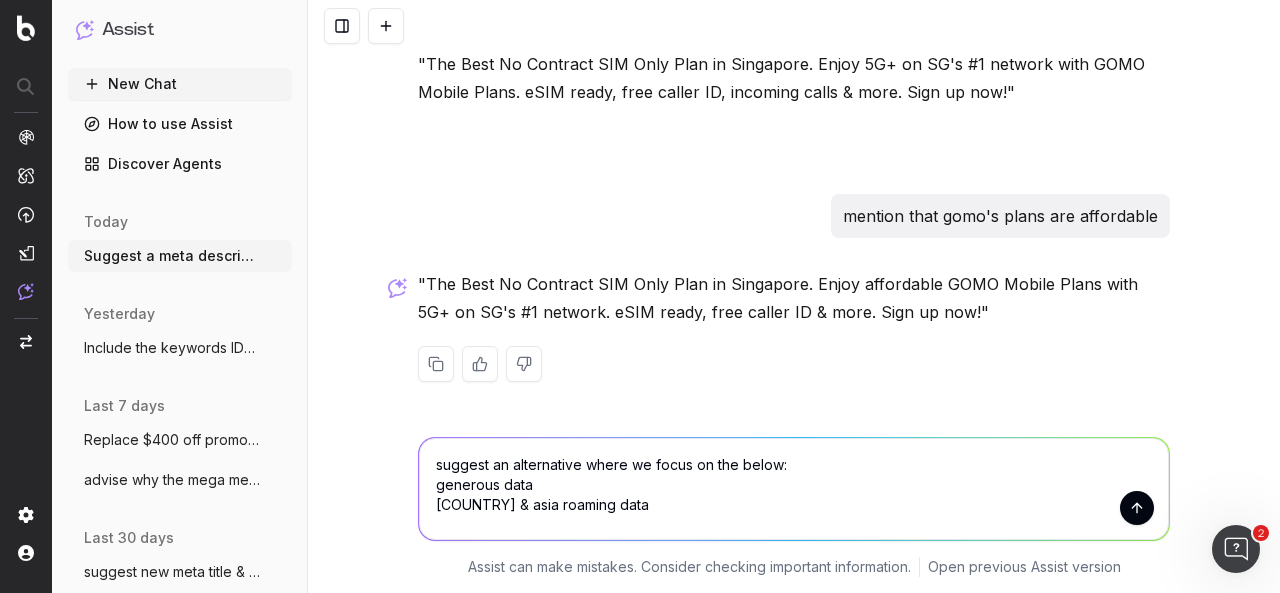 click on "suggest an alternative where we focus on the below:
generous data
[COUNTRY] & asia roaming data" at bounding box center (794, 489) 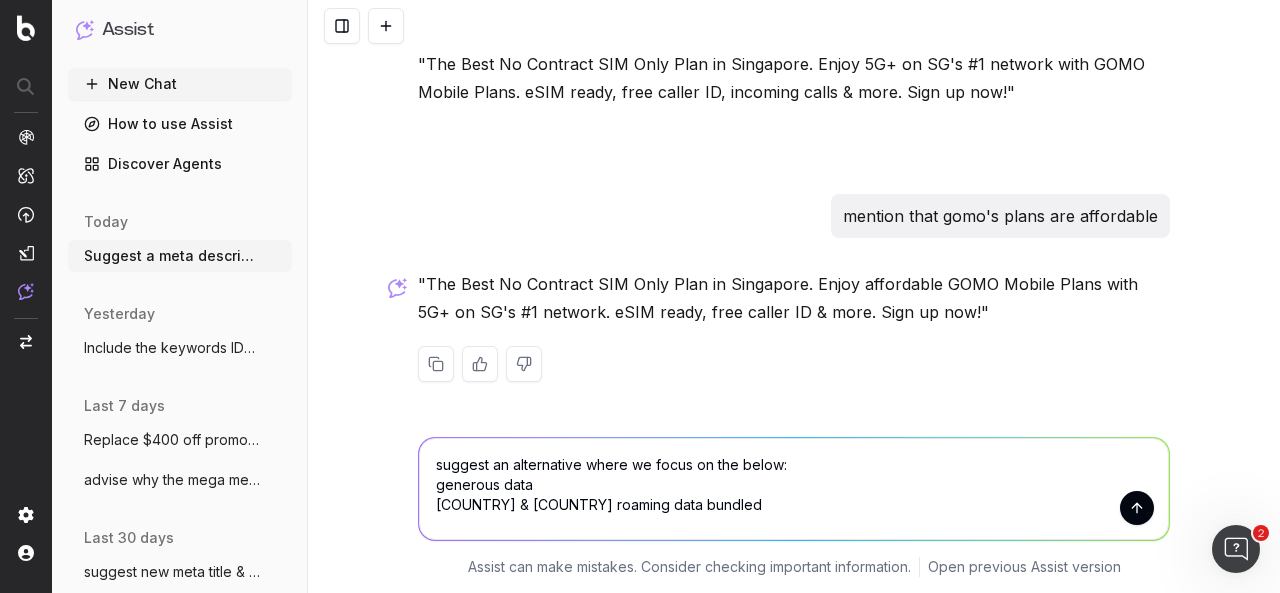 type on "suggest an alternative where we focus on the below:
generous data
[COUNTRY] & [COUNTRY] roaming data bundled" 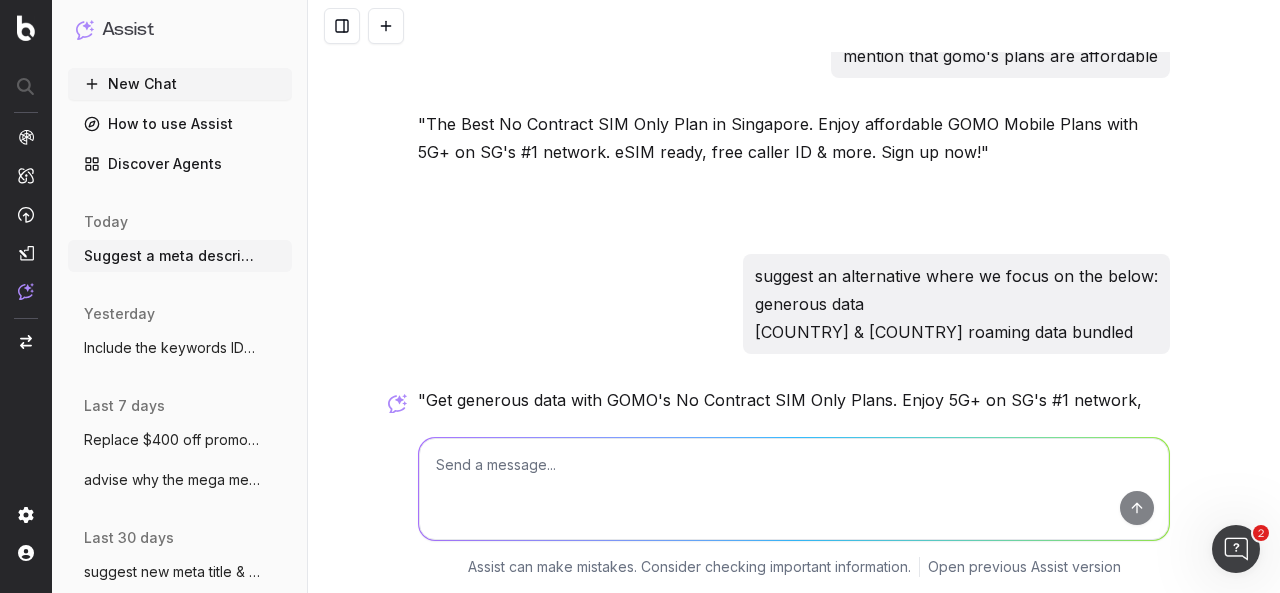 scroll, scrollTop: 1098, scrollLeft: 0, axis: vertical 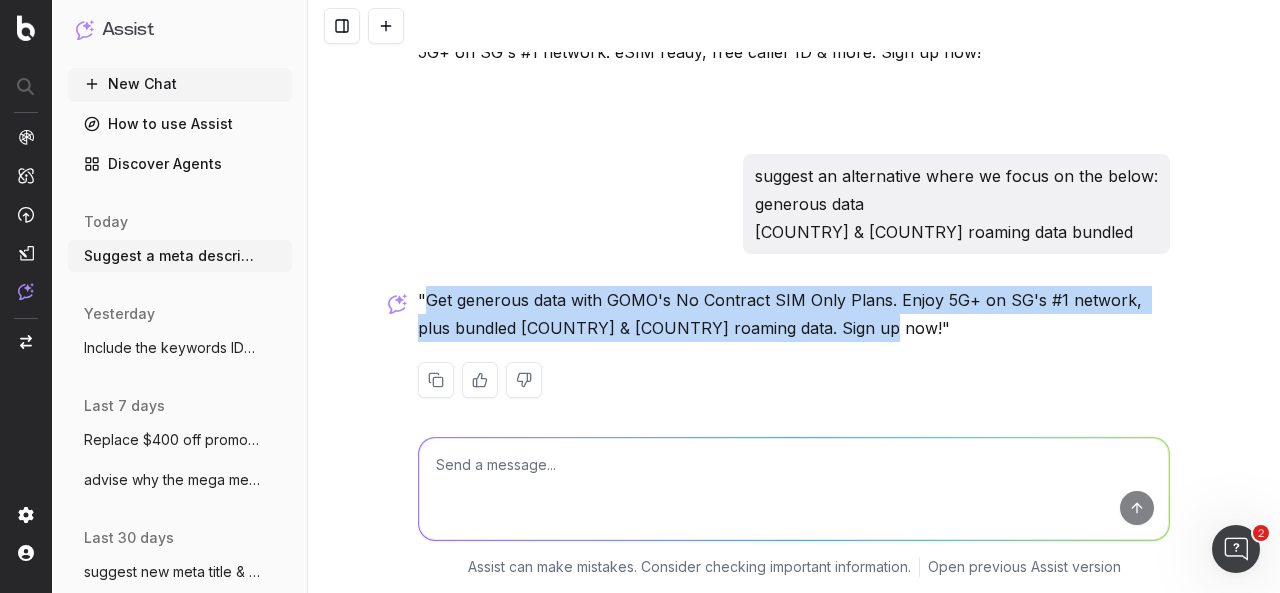 drag, startPoint x: 416, startPoint y: 299, endPoint x: 809, endPoint y: 333, distance: 394.468 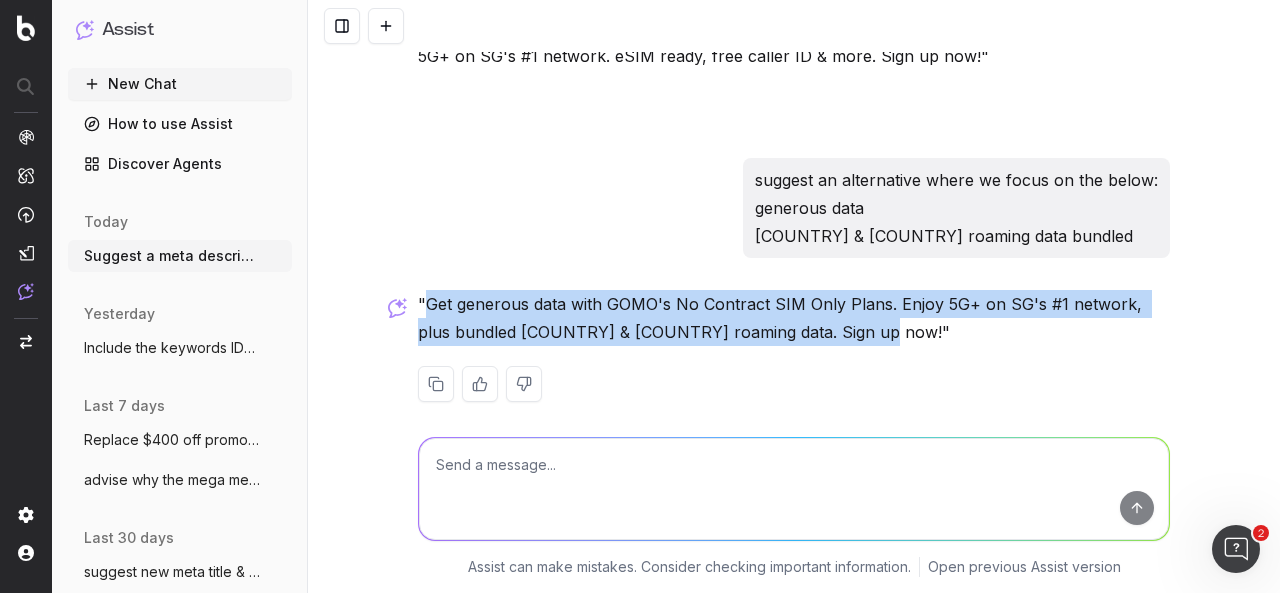 scroll, scrollTop: 1098, scrollLeft: 0, axis: vertical 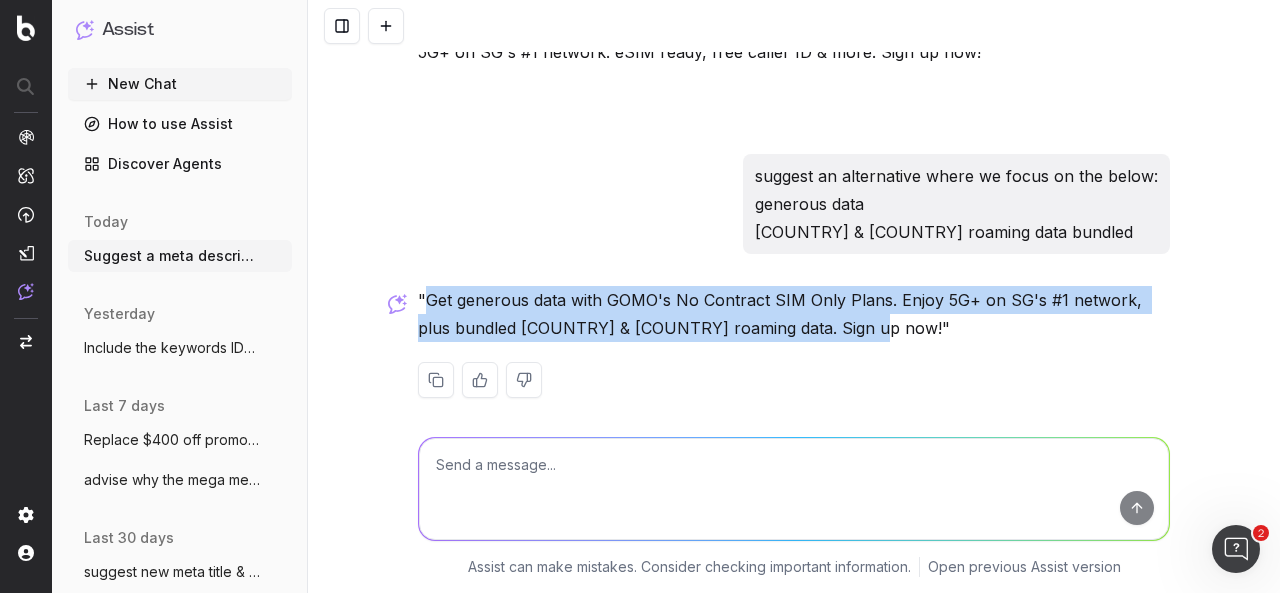 copy on "Get generous data with GOMO's No Contract SIM Only Plans. Enjoy 5G+ on SG's #1 network, plus bundled Malaysia & Asia roaming data. Sign up now!" 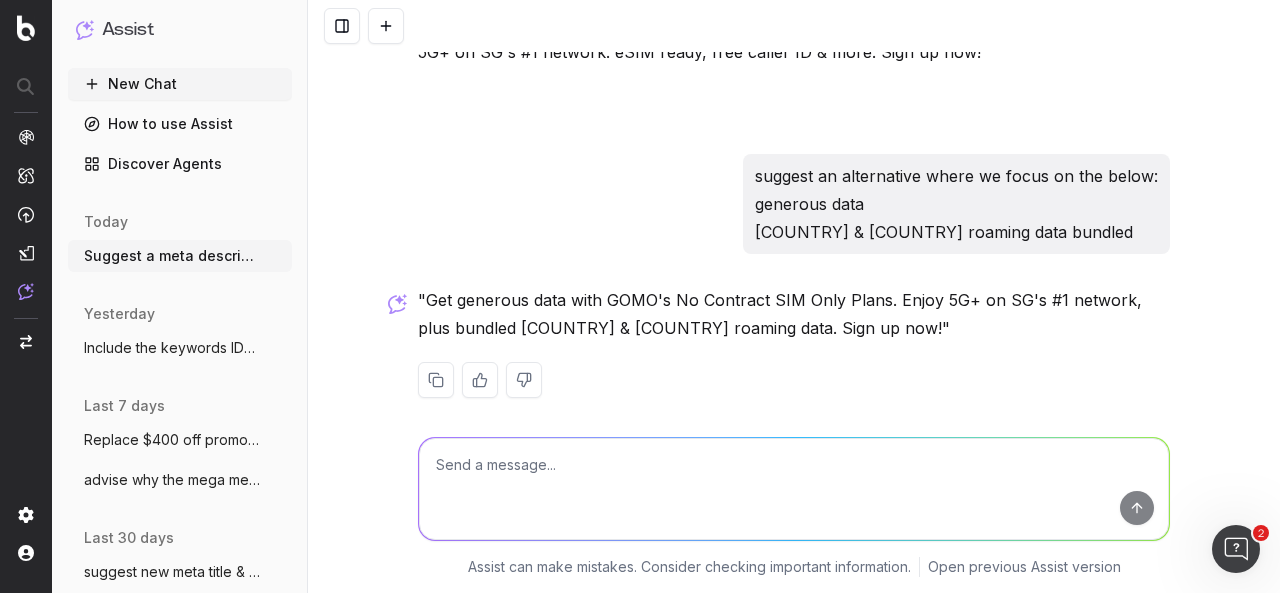 click at bounding box center [794, 489] 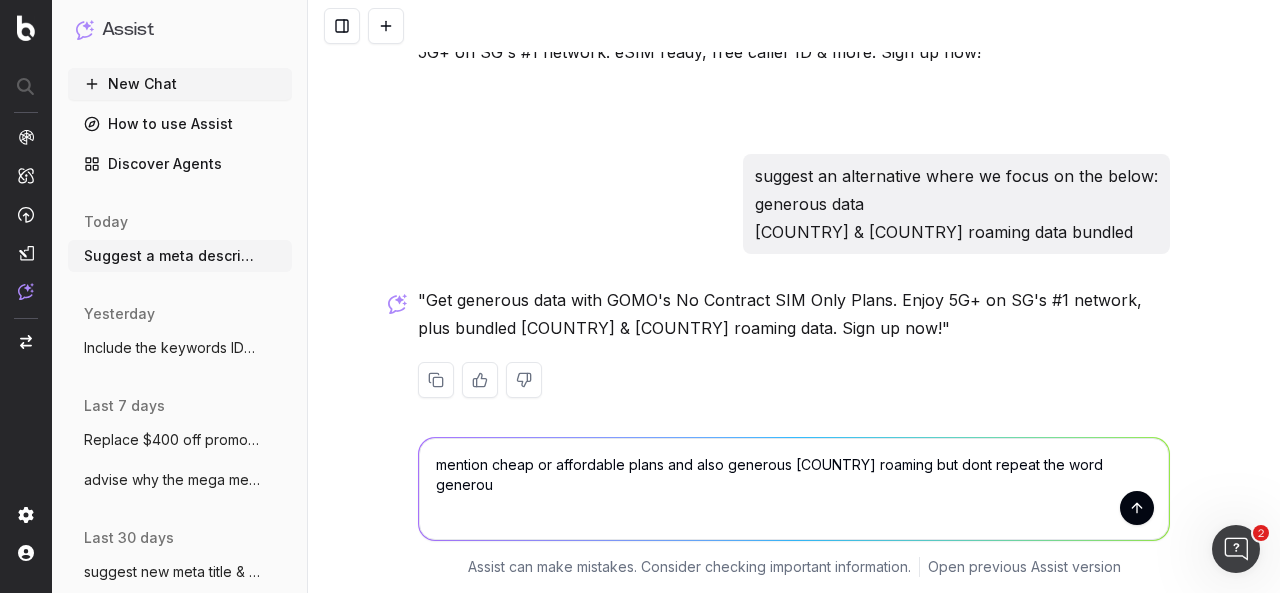 type on "mention cheap or affordable plans and also generous malaysia roaming but dont repeat the word generous" 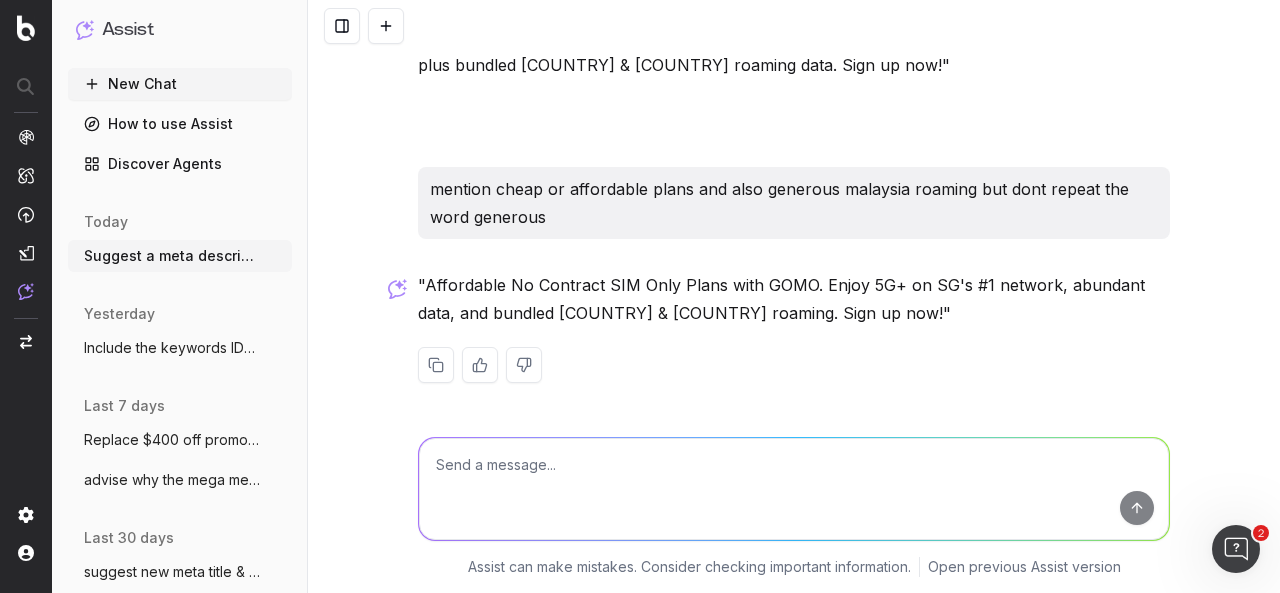 scroll, scrollTop: 1362, scrollLeft: 0, axis: vertical 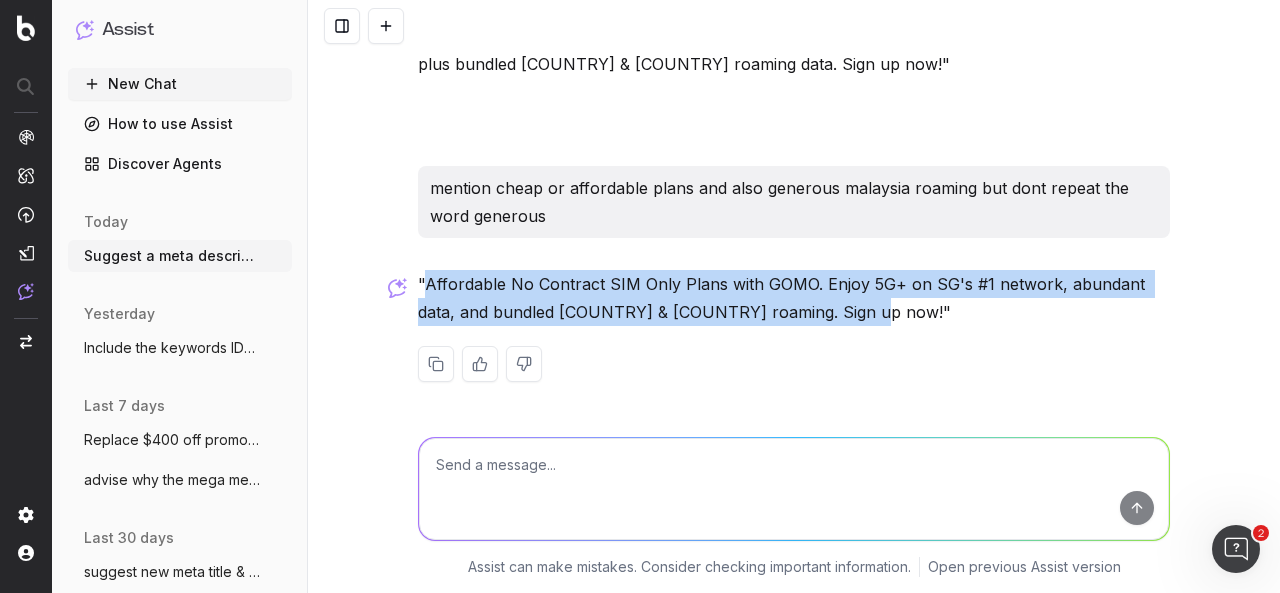 drag, startPoint x: 416, startPoint y: 283, endPoint x: 804, endPoint y: 309, distance: 388.87015 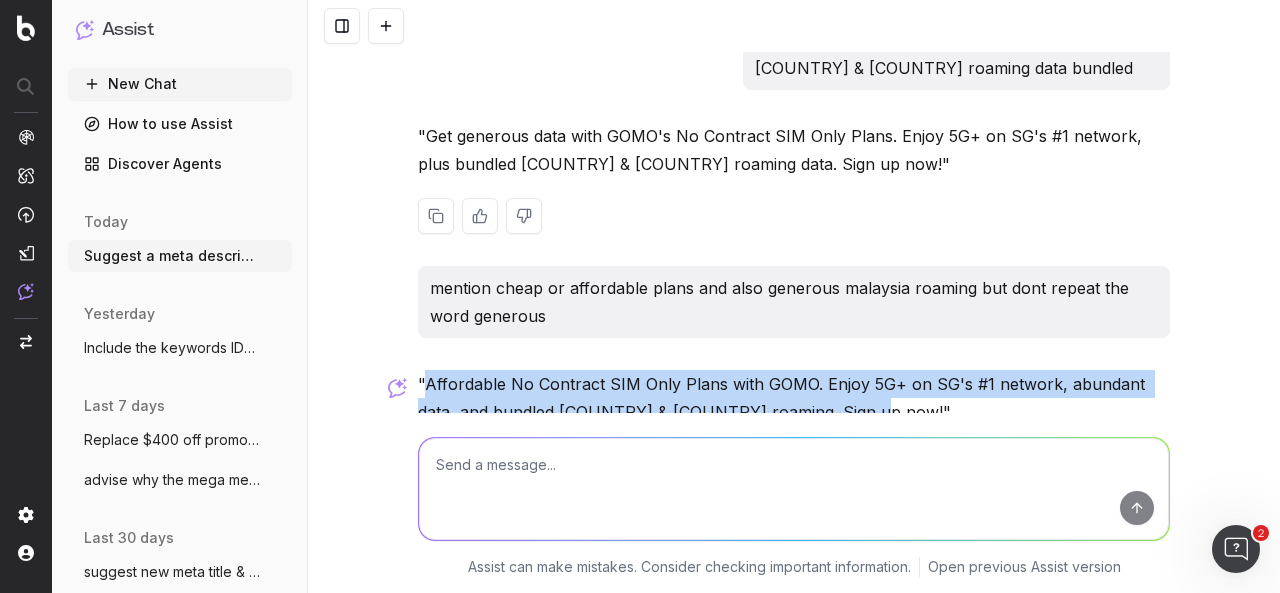 scroll, scrollTop: 1362, scrollLeft: 0, axis: vertical 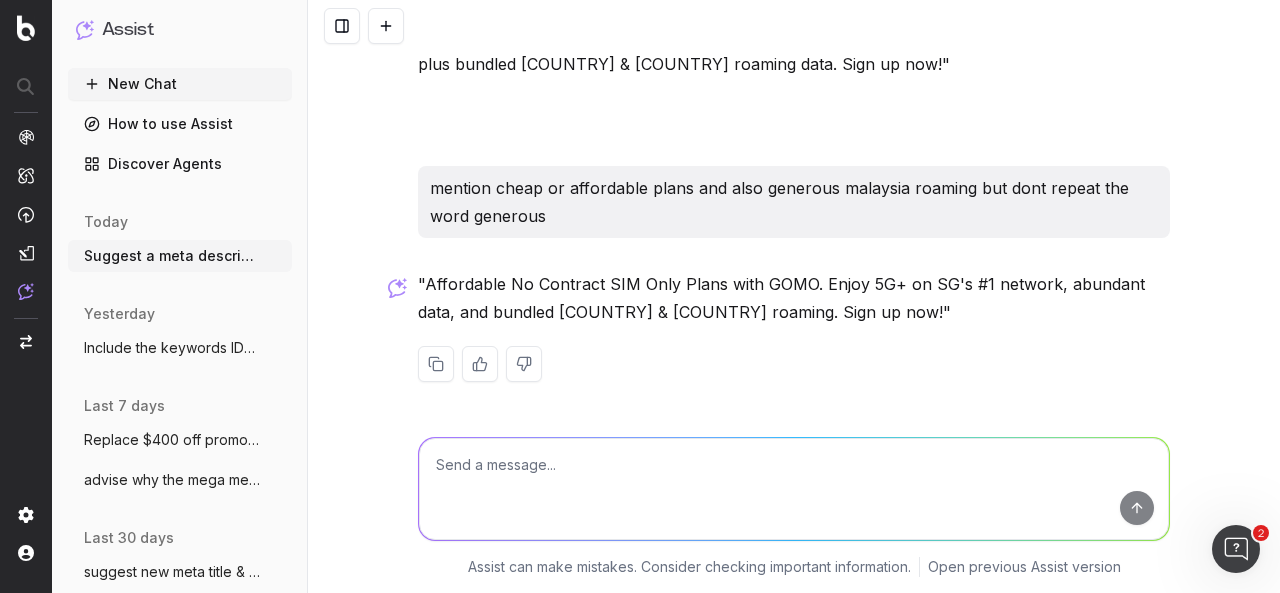 click at bounding box center [794, 489] 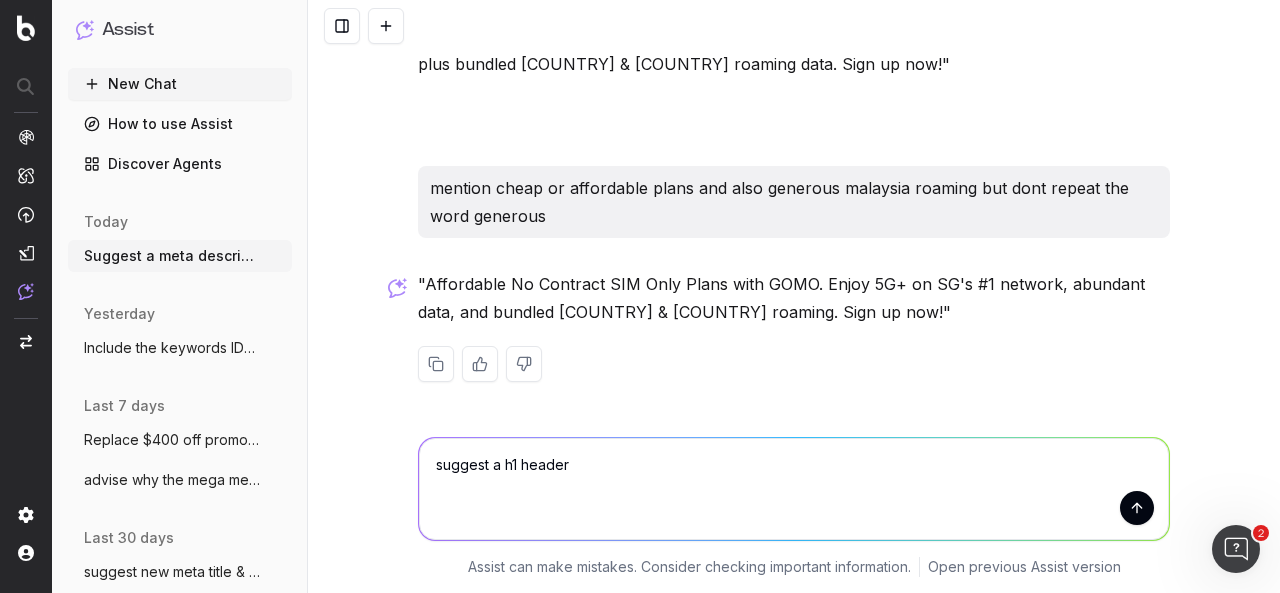 click on "suggest a h1 header suggest a h1 header" at bounding box center (794, 485) 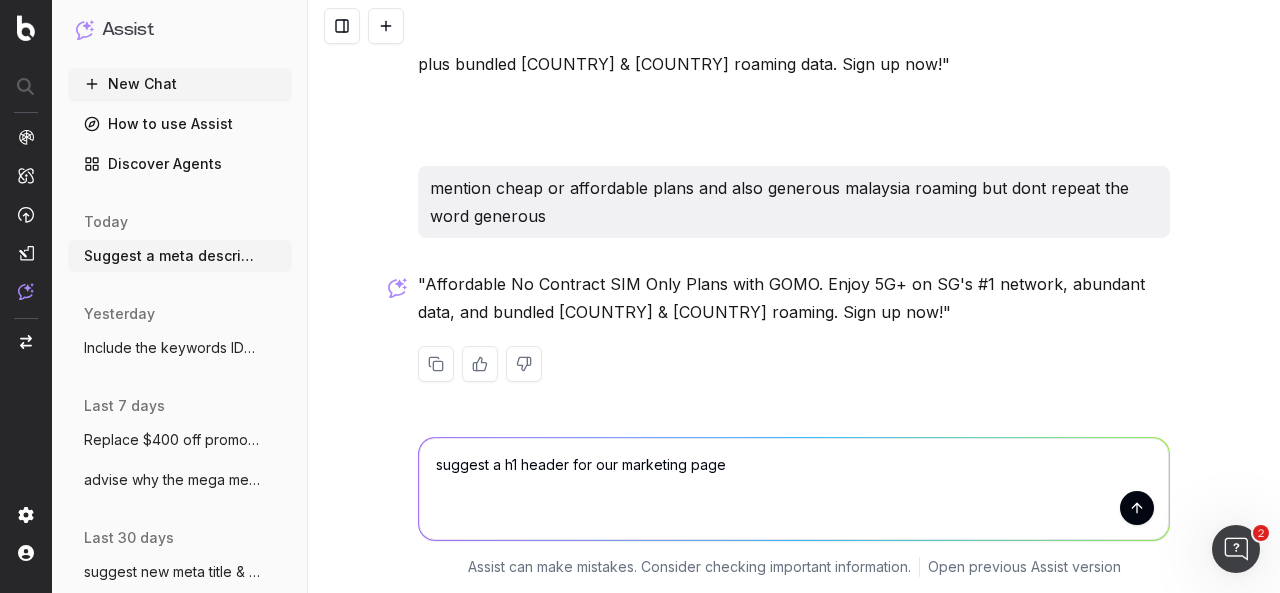 paste on "H1: Discover Why GOMO Offers the Best SIM-Only Plans on [COUNTRY]'s #1 Network" 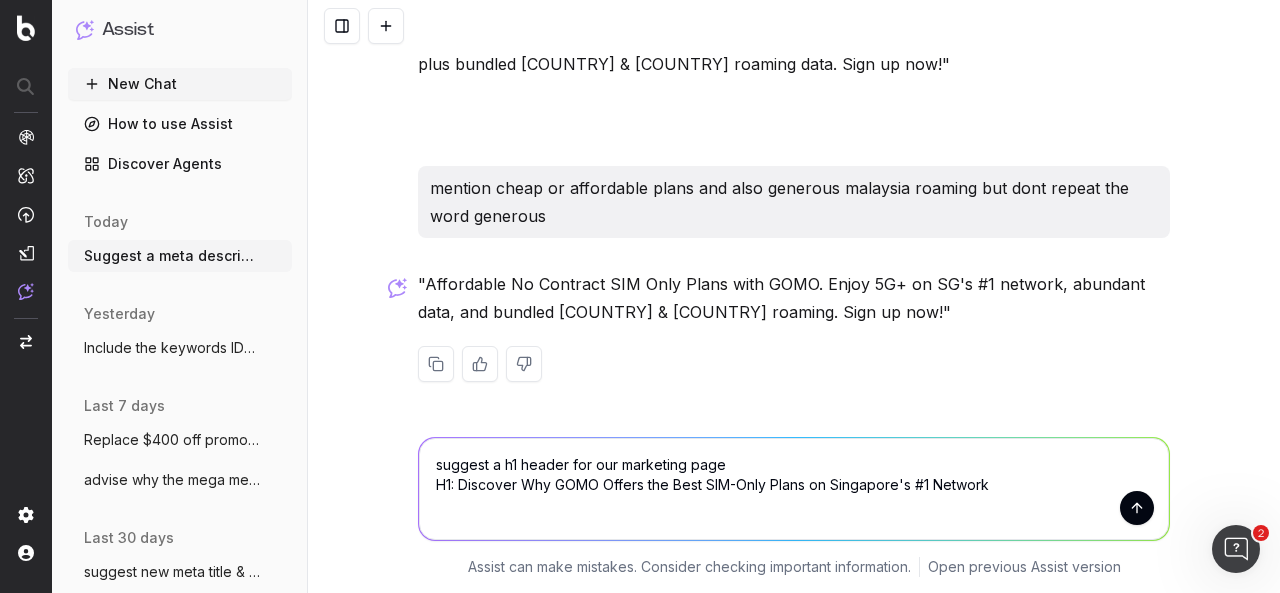 click on "suggest a h1 header for our marketing page
H1: Discover Why GOMO Offers the Best SIM-Only Plans on Singapore's #1 Network" at bounding box center [794, 489] 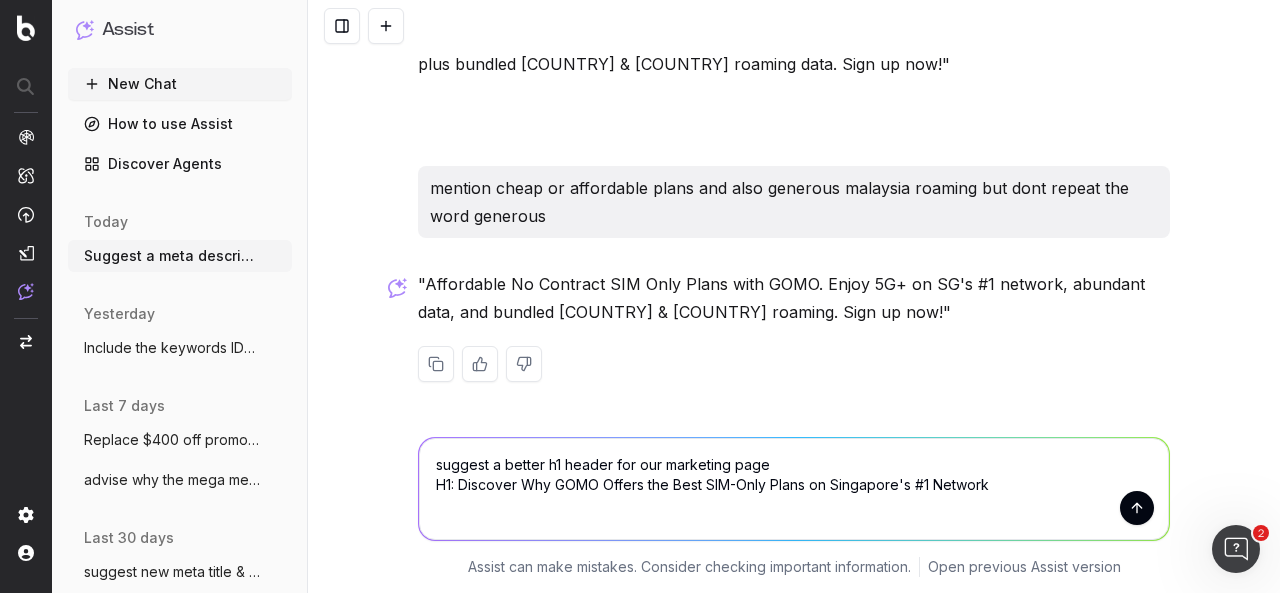 click on "suggest a better h1 header for our marketing page
H1: Discover Why GOMO Offers the Best SIM-Only Plans on Singapore's #1 Network" at bounding box center (794, 489) 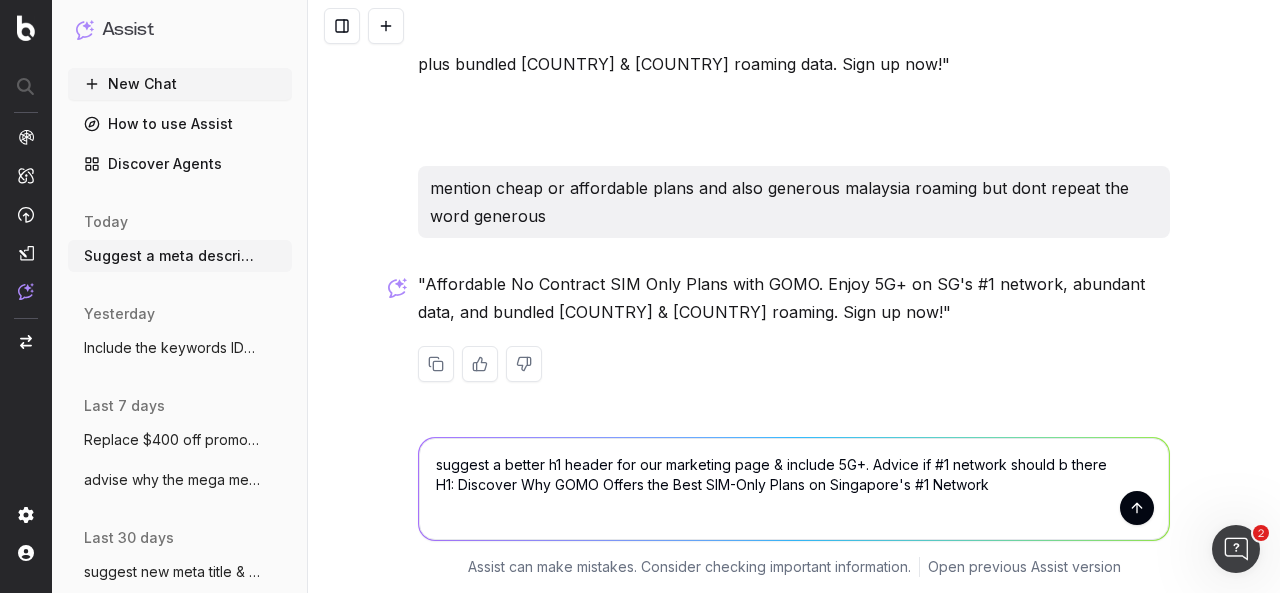 drag, startPoint x: 1059, startPoint y: 469, endPoint x: 1078, endPoint y: 459, distance: 21.470911 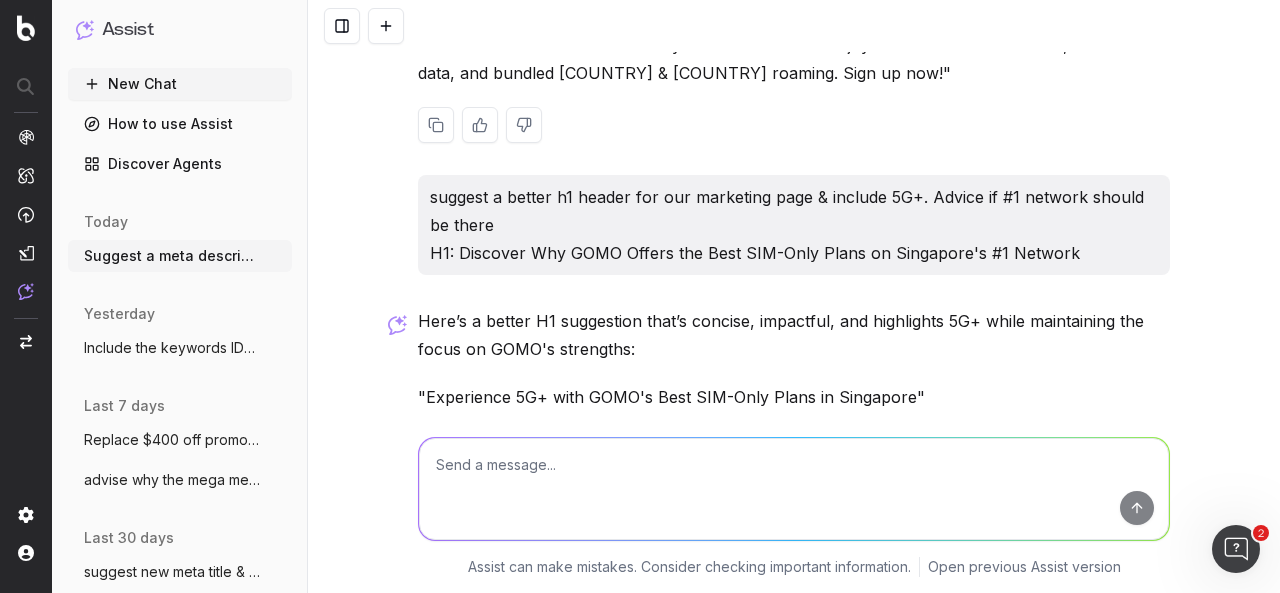 scroll, scrollTop: 1790, scrollLeft: 0, axis: vertical 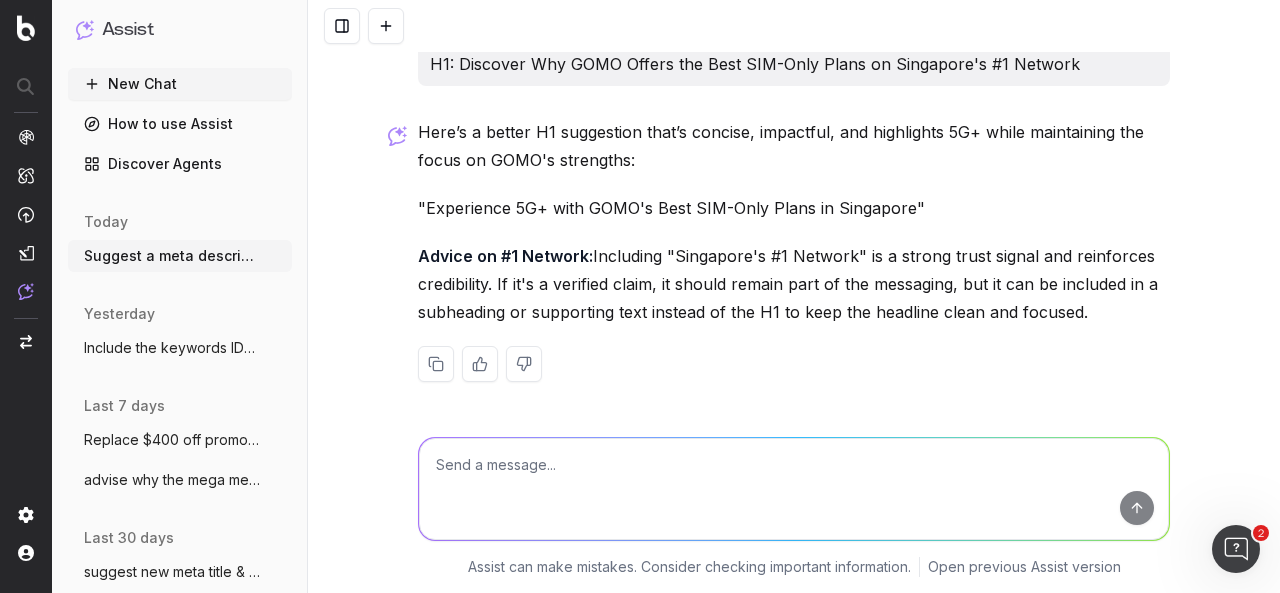 click at bounding box center (794, 489) 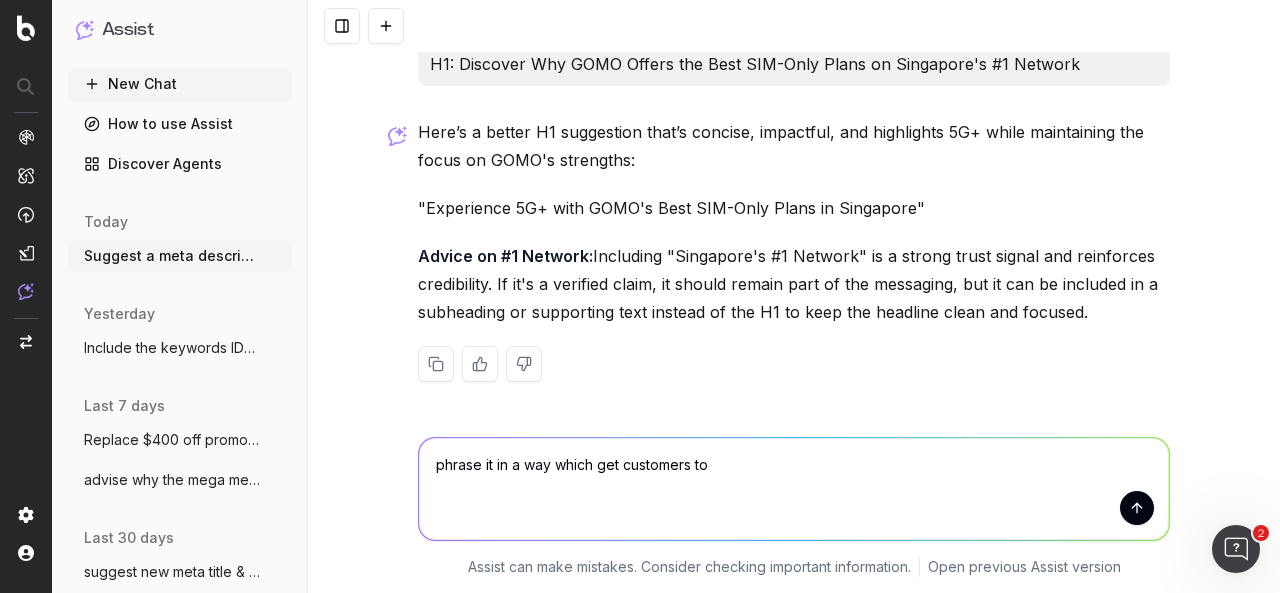 drag, startPoint x: 738, startPoint y: 465, endPoint x: 404, endPoint y: 459, distance: 334.0539 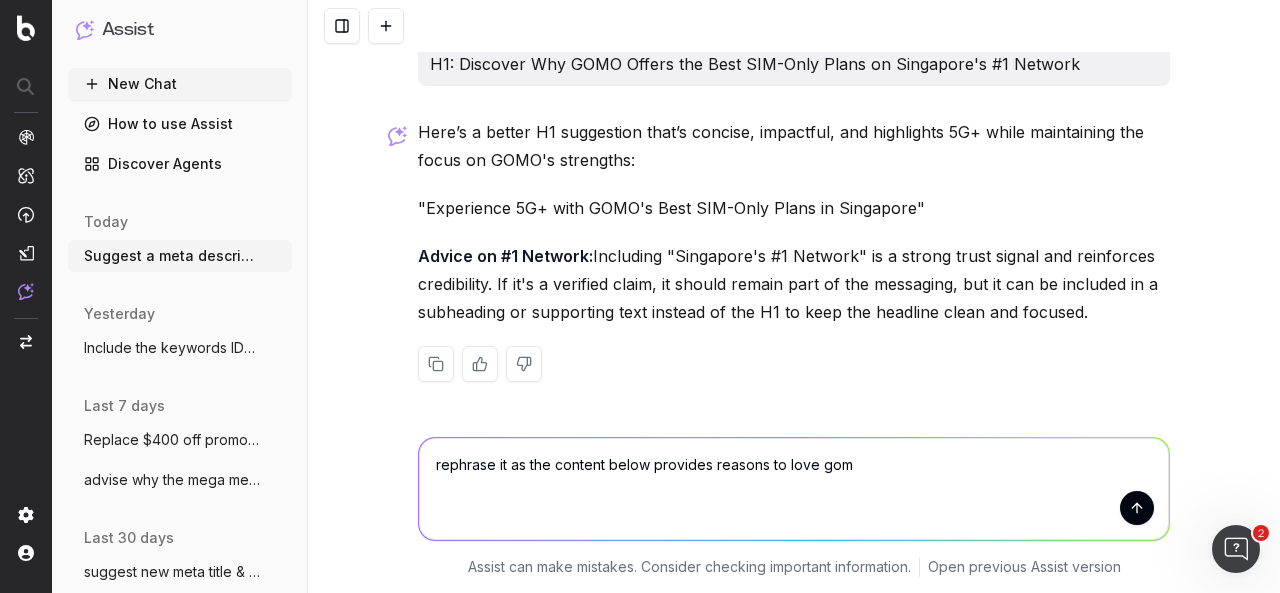 type on "rephrase it as the content below provides reasons to love gomo" 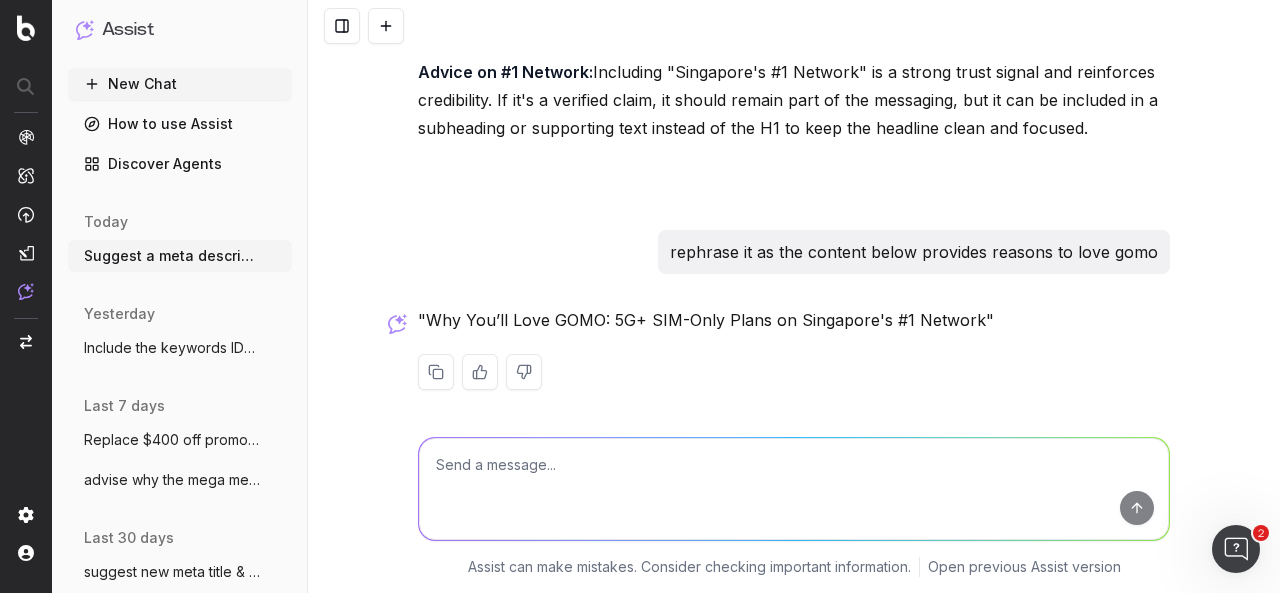 scroll, scrollTop: 1982, scrollLeft: 0, axis: vertical 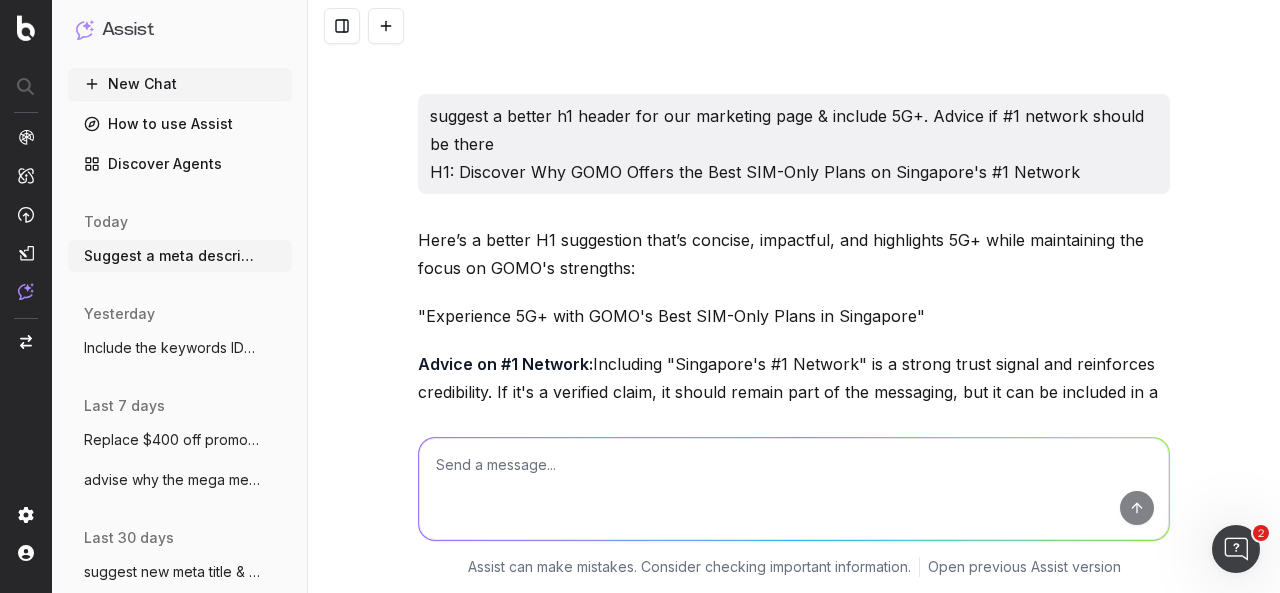 click at bounding box center [794, 489] 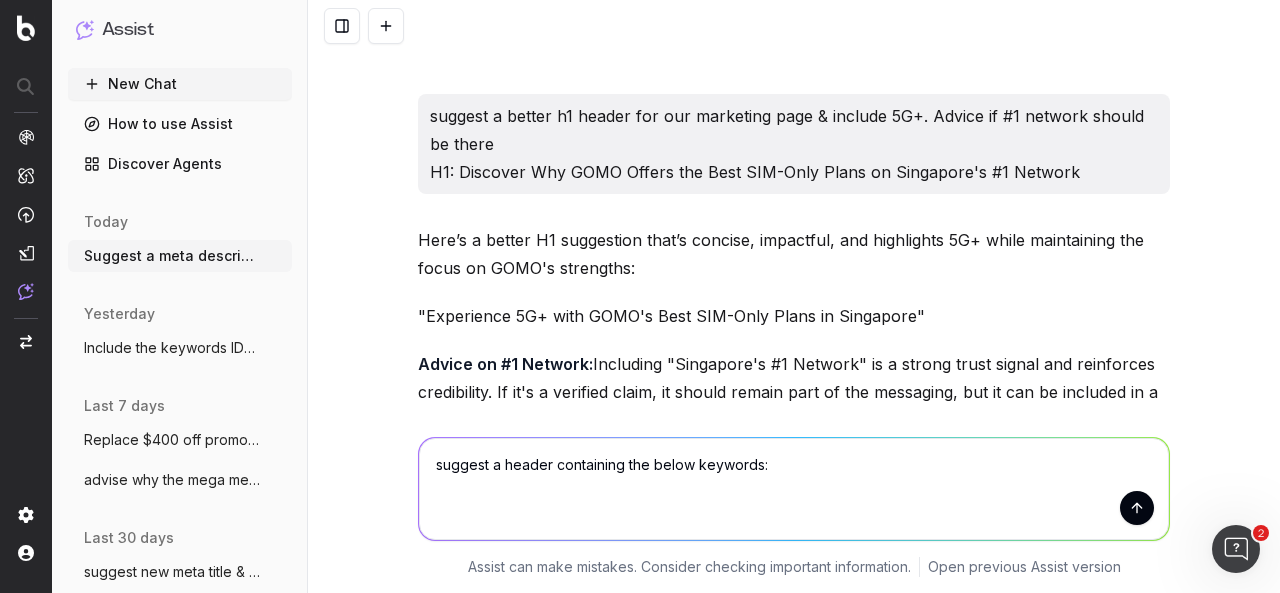 paste on "Best SIM Only Mobile Phone Plans" 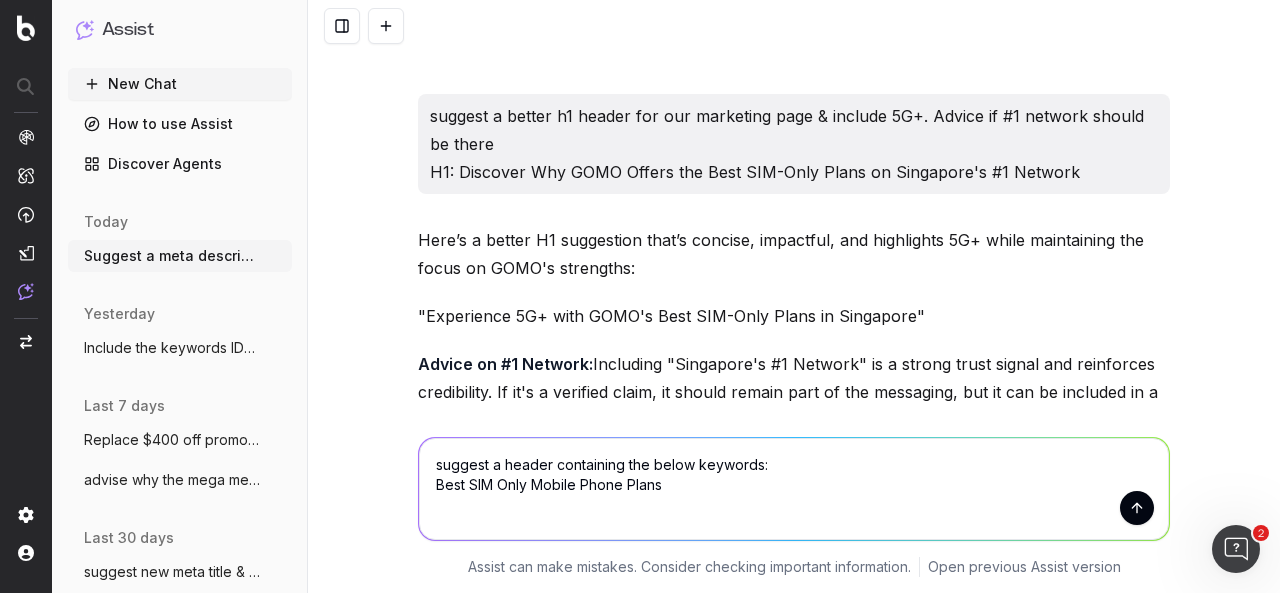 click on "suggest a header containing the below keywords:
Best SIM Only Mobile Phone Plans" at bounding box center (794, 489) 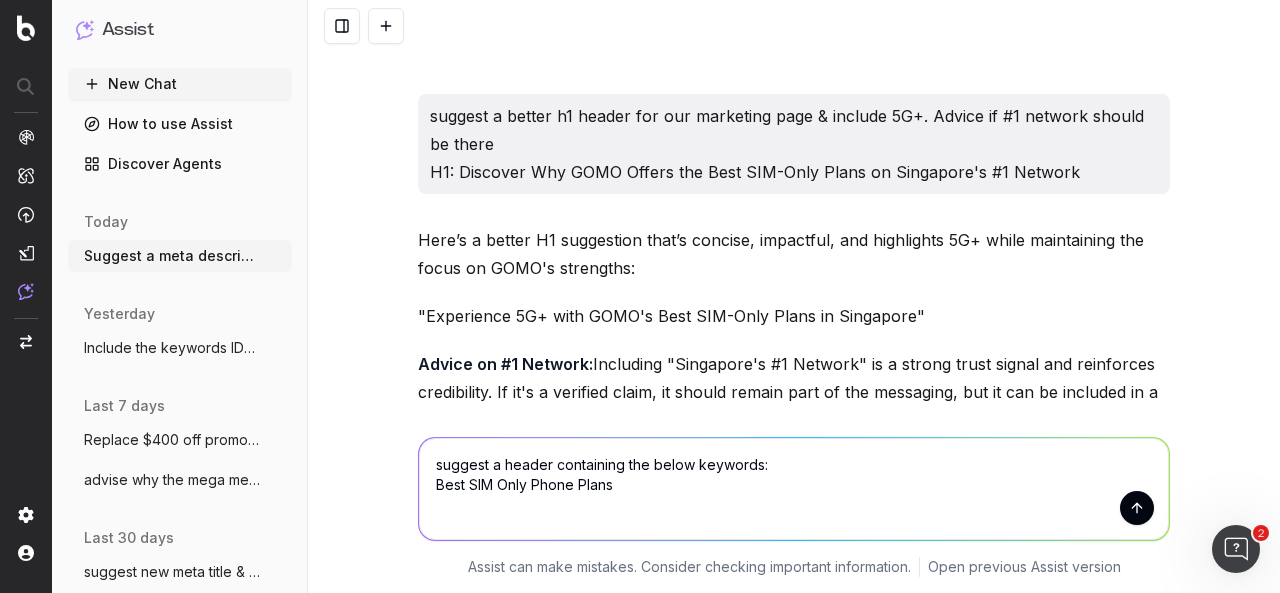 click on "suggest a header containing the below keywords:
Best SIM Only Phone Plans" at bounding box center [794, 489] 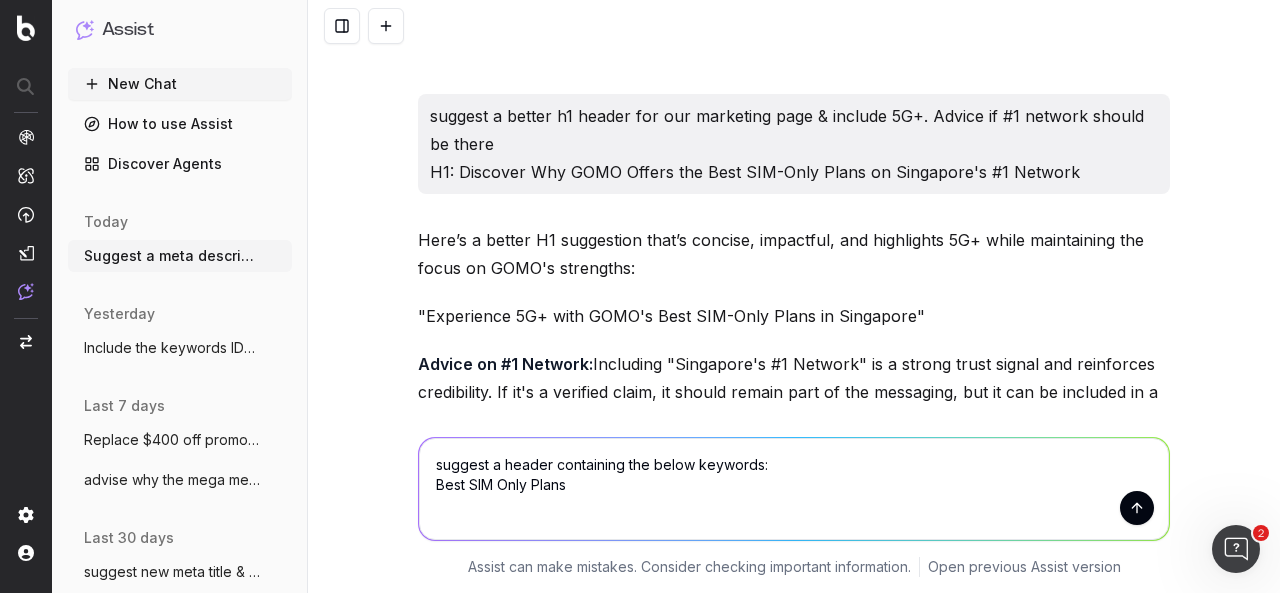 click on "suggest a header containing the below keywords:
Best SIM Only Plans" at bounding box center (794, 489) 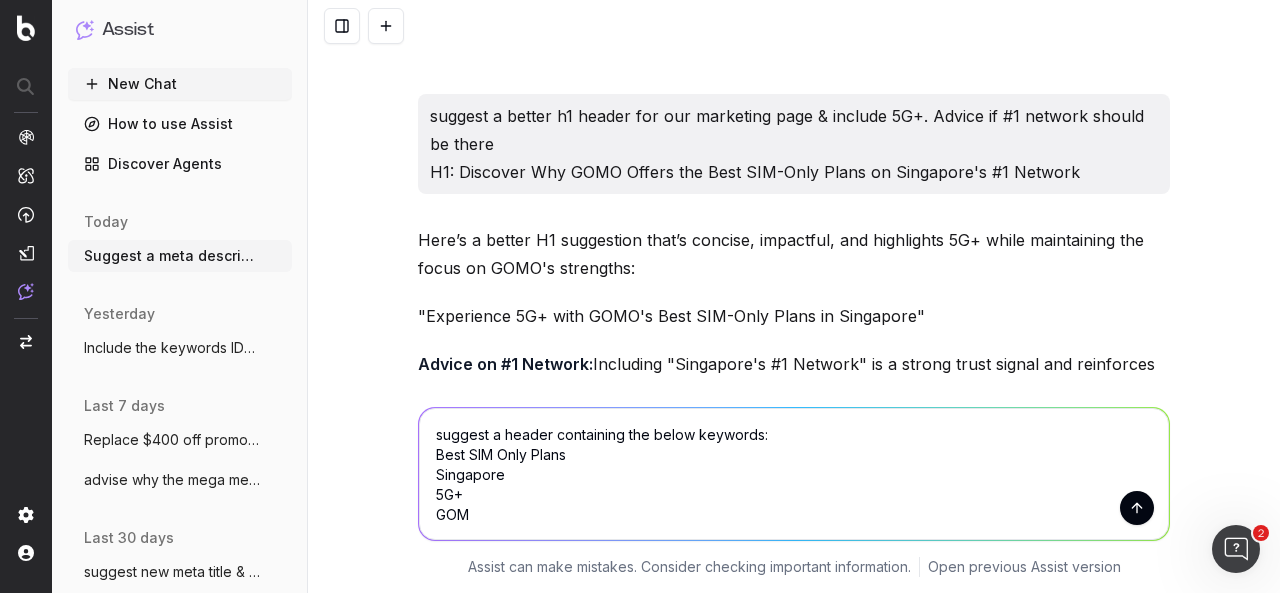 type on "suggest a header containing the below keywords:
Best SIM Only Plans
Singapore
5G+
GOMO" 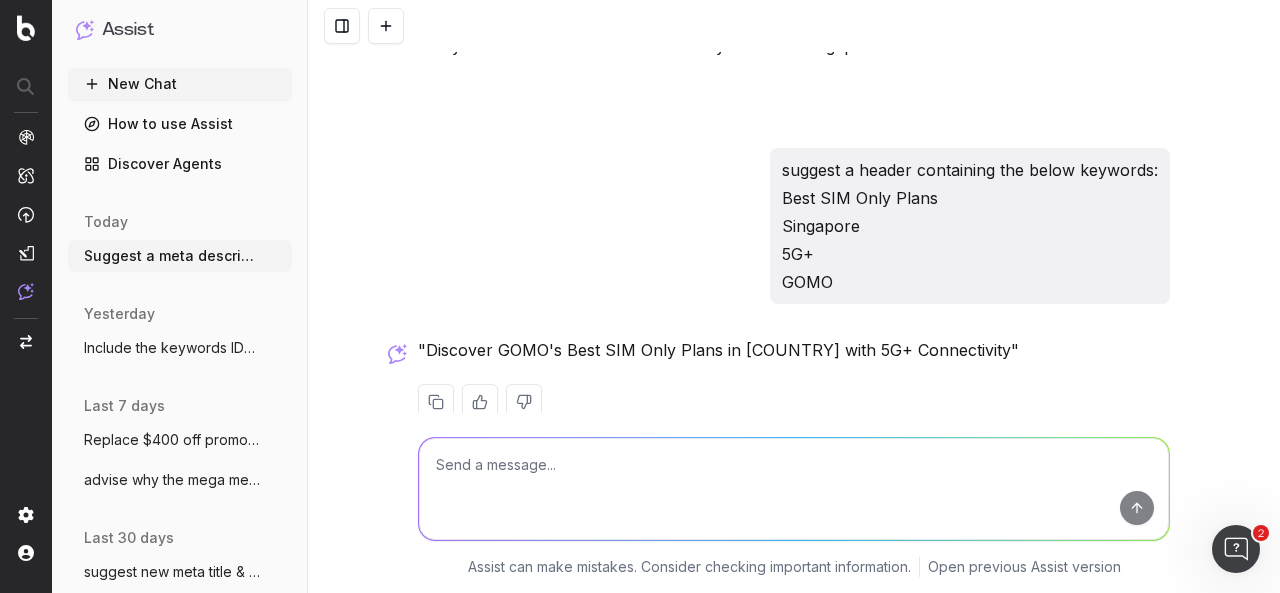 scroll, scrollTop: 2286, scrollLeft: 0, axis: vertical 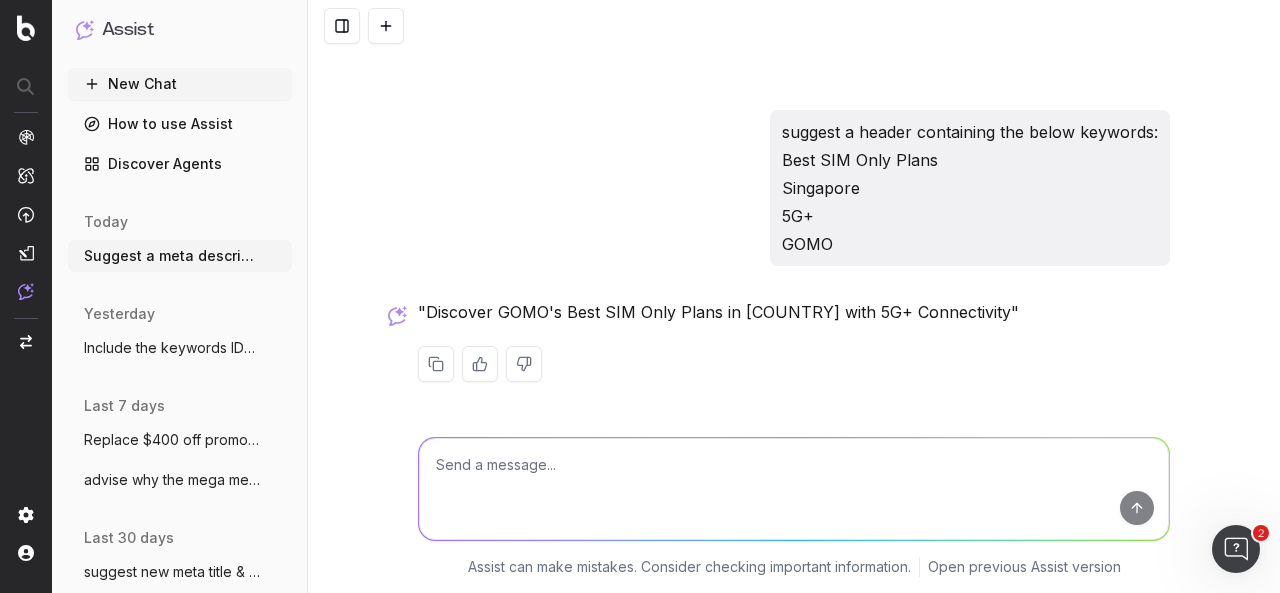 click at bounding box center (794, 489) 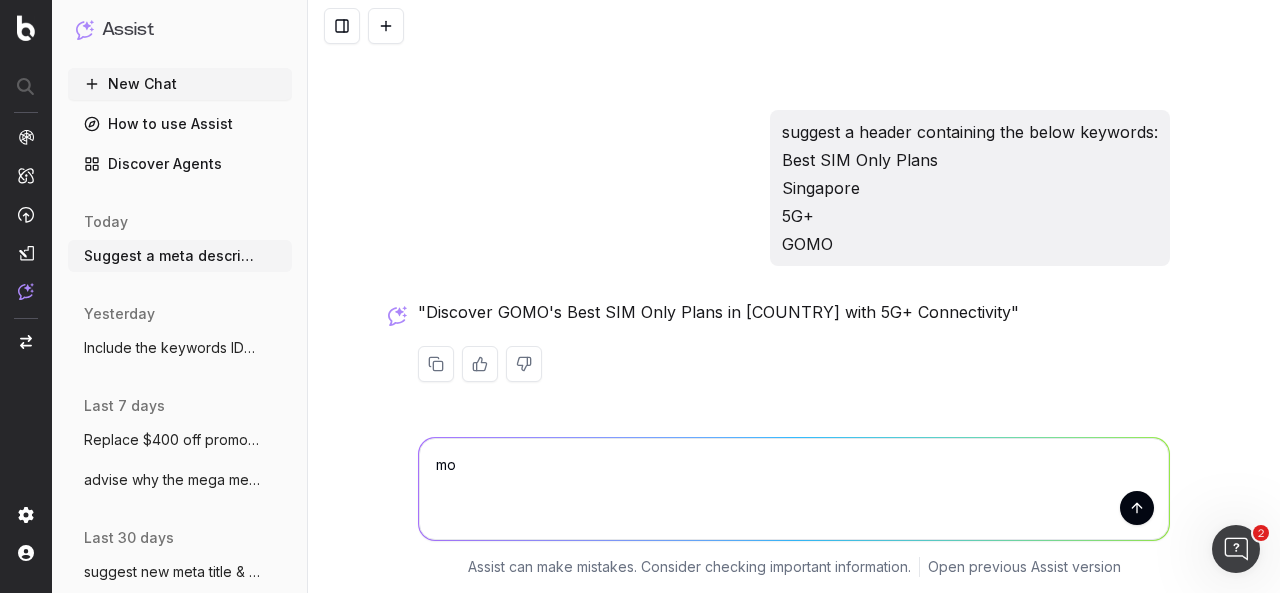 type on "m" 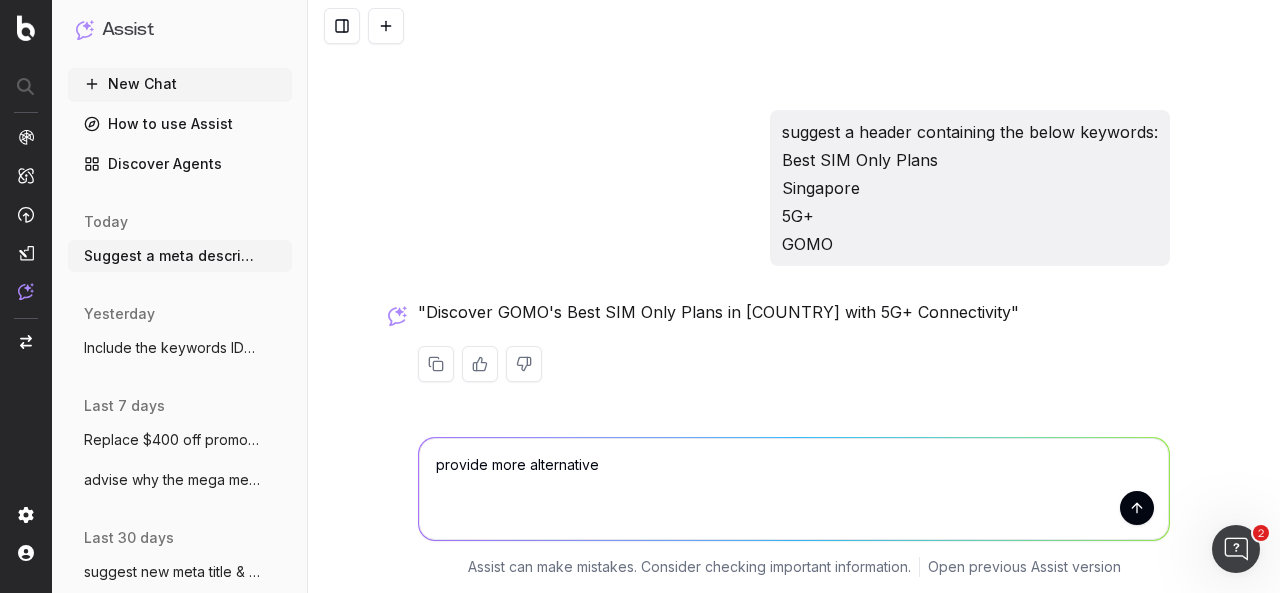 type on "provide more alternatives" 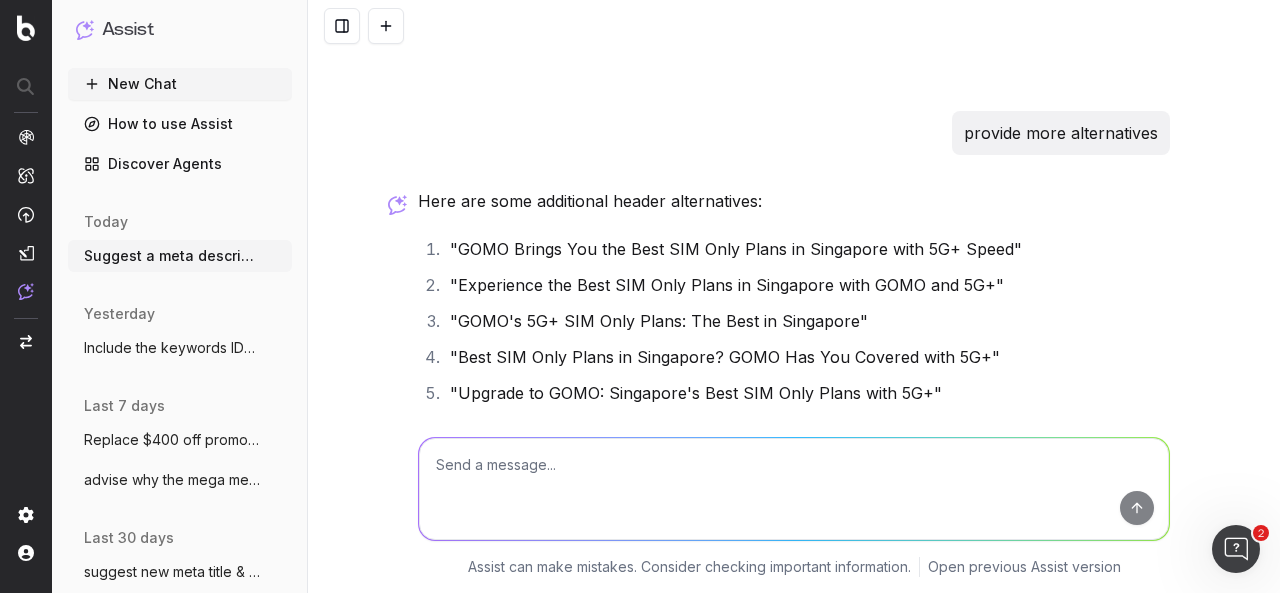 scroll, scrollTop: 2706, scrollLeft: 0, axis: vertical 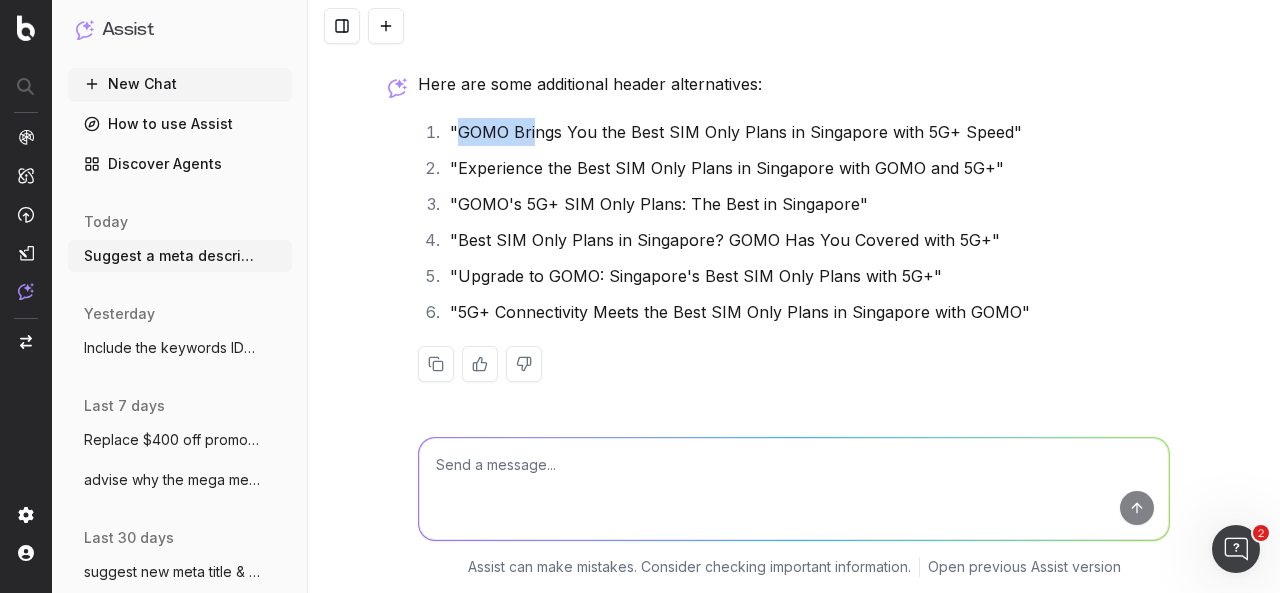 drag, startPoint x: 448, startPoint y: 127, endPoint x: 526, endPoint y: 134, distance: 78.31347 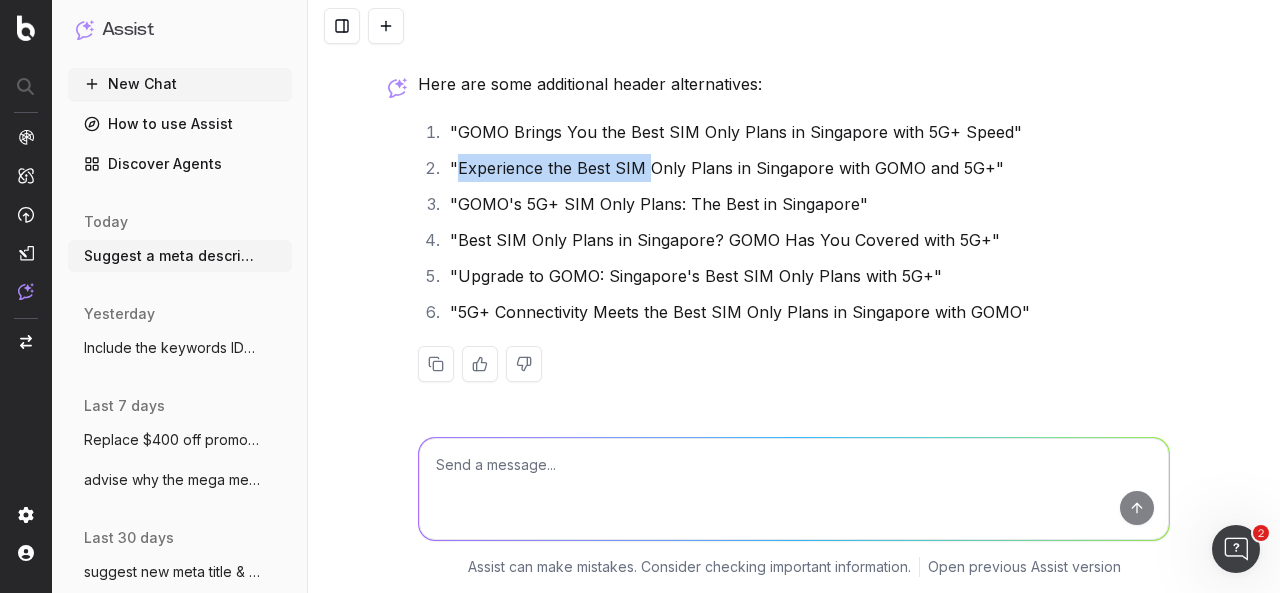 drag, startPoint x: 453, startPoint y: 166, endPoint x: 639, endPoint y: 178, distance: 186.38669 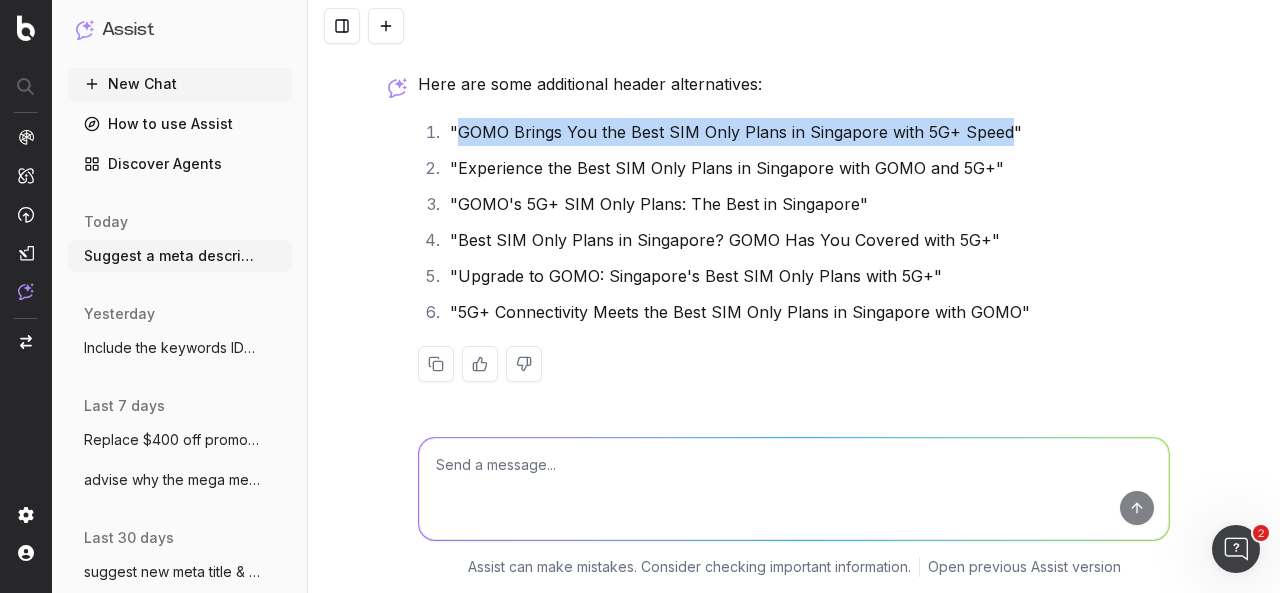 drag, startPoint x: 450, startPoint y: 129, endPoint x: 986, endPoint y: 146, distance: 536.26953 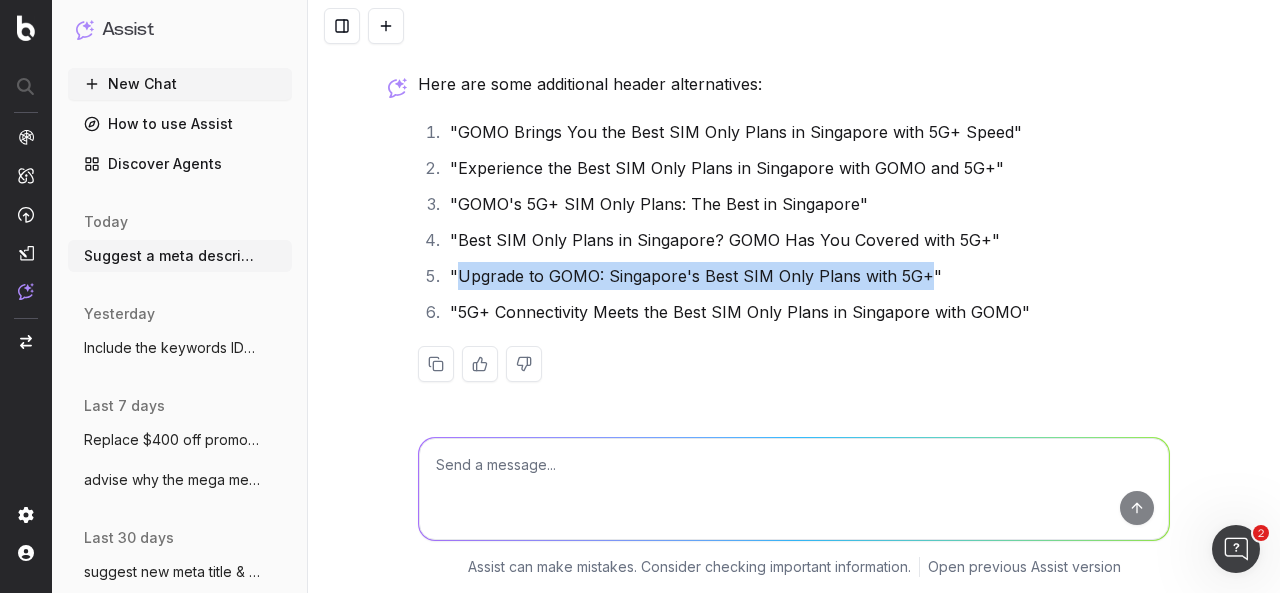 drag, startPoint x: 449, startPoint y: 273, endPoint x: 915, endPoint y: 277, distance: 466.01718 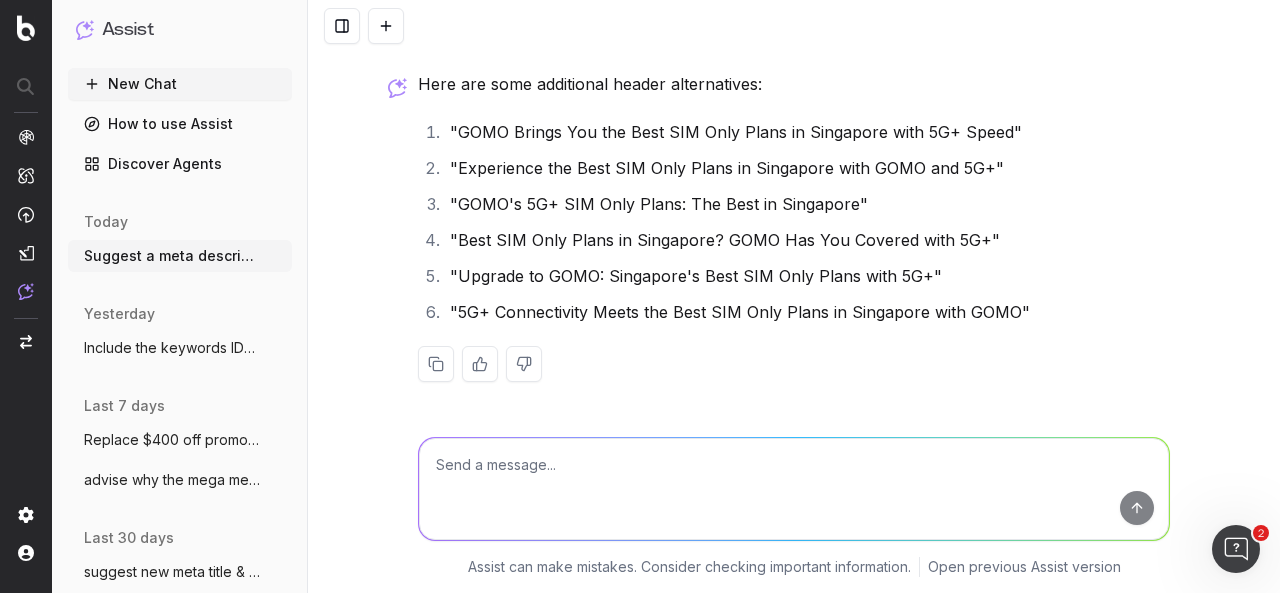 click at bounding box center (794, 489) 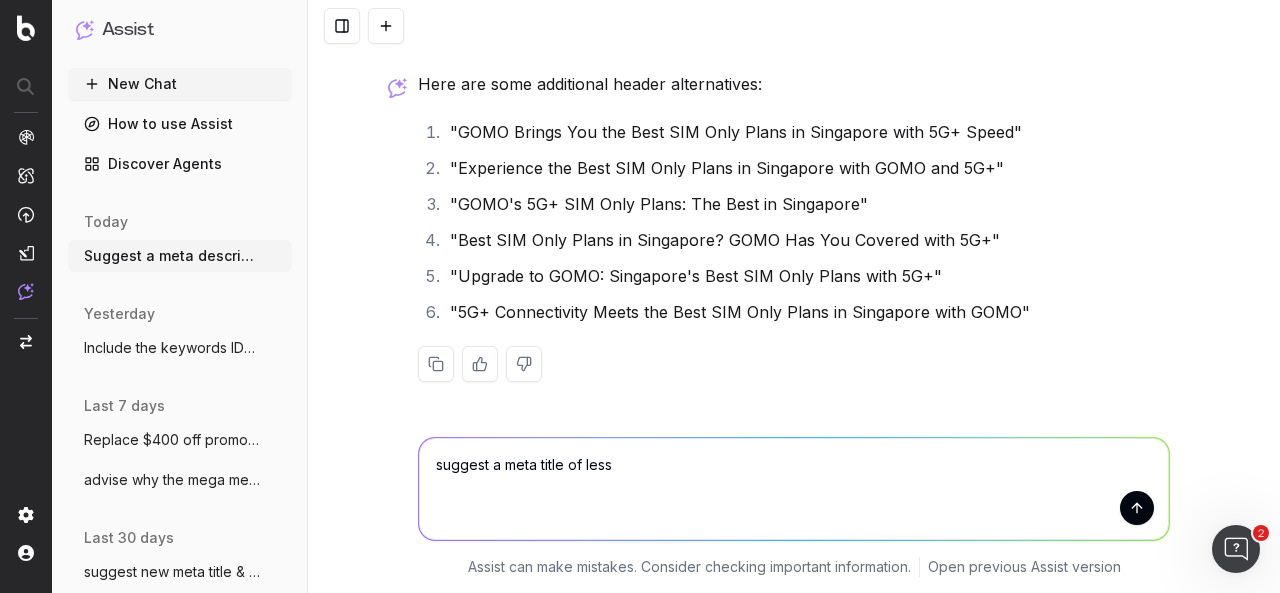 click on "suggest a meta title of less" at bounding box center [794, 489] 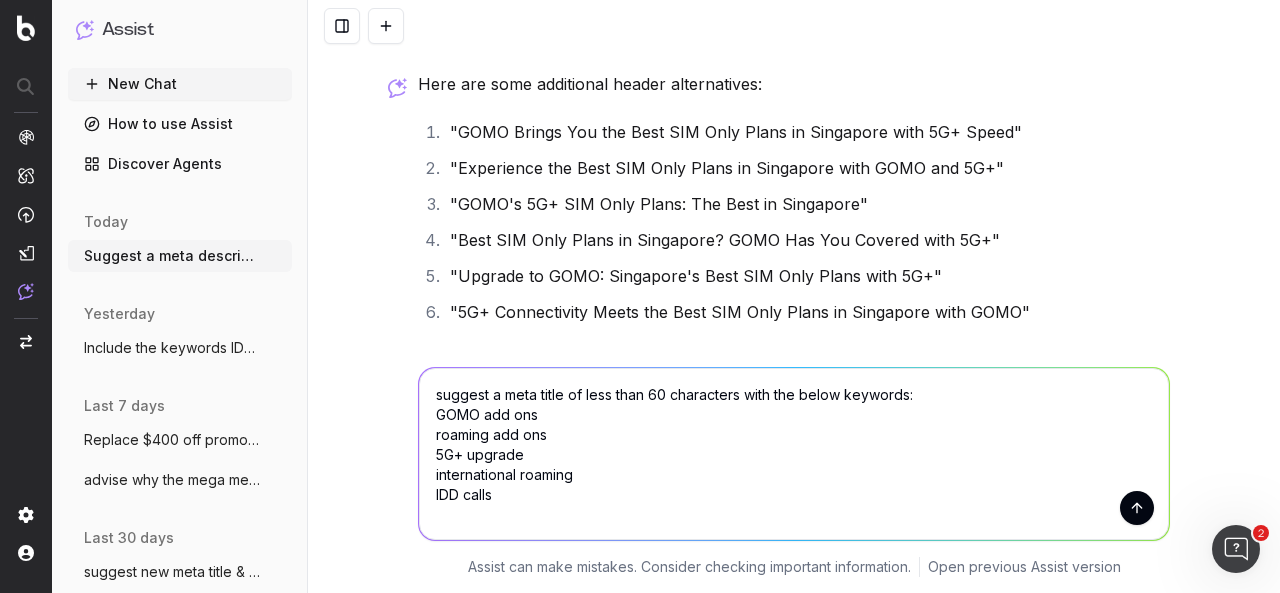 paste on "Global SMS" 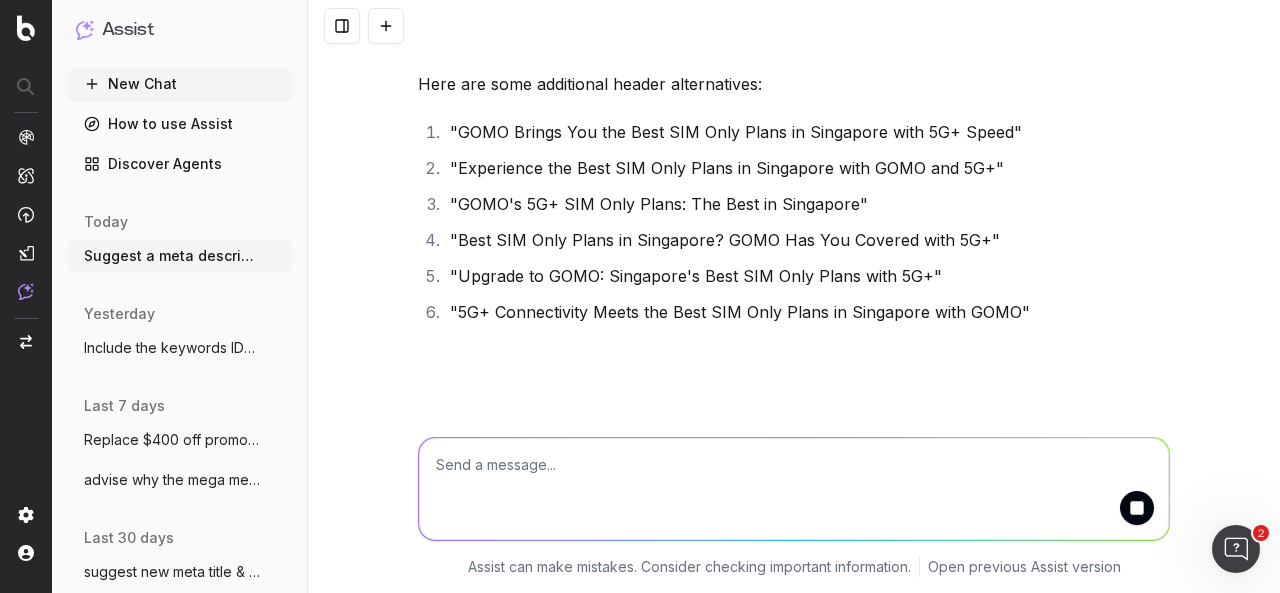 scroll, scrollTop: 2986, scrollLeft: 0, axis: vertical 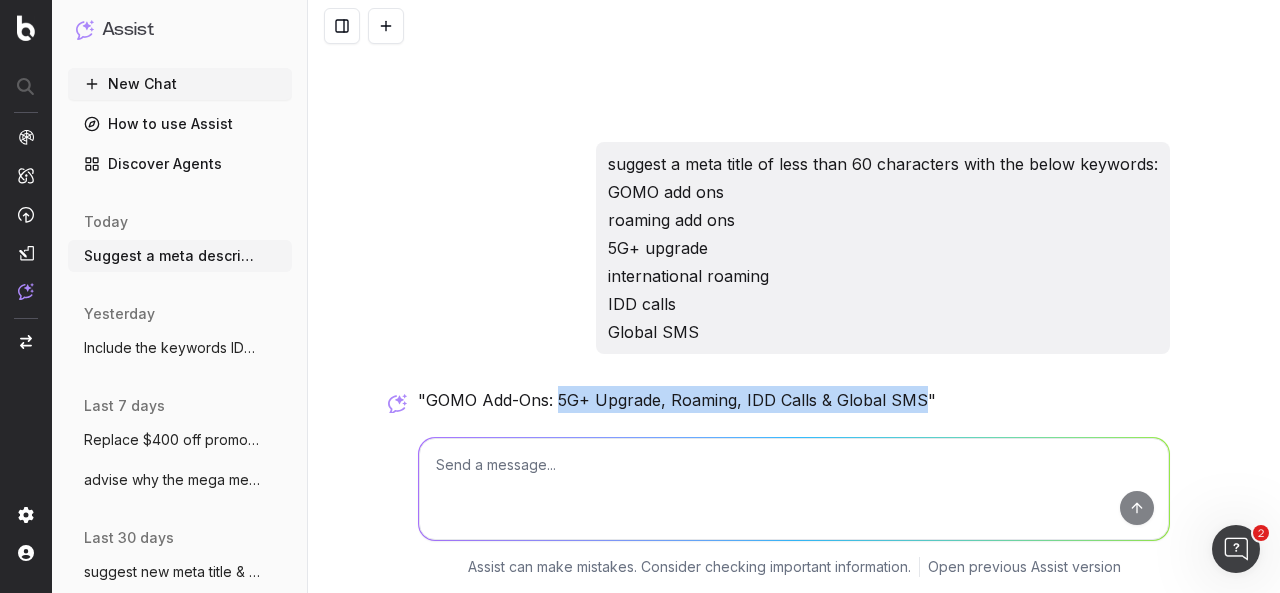 drag, startPoint x: 554, startPoint y: 398, endPoint x: 913, endPoint y: 398, distance: 359 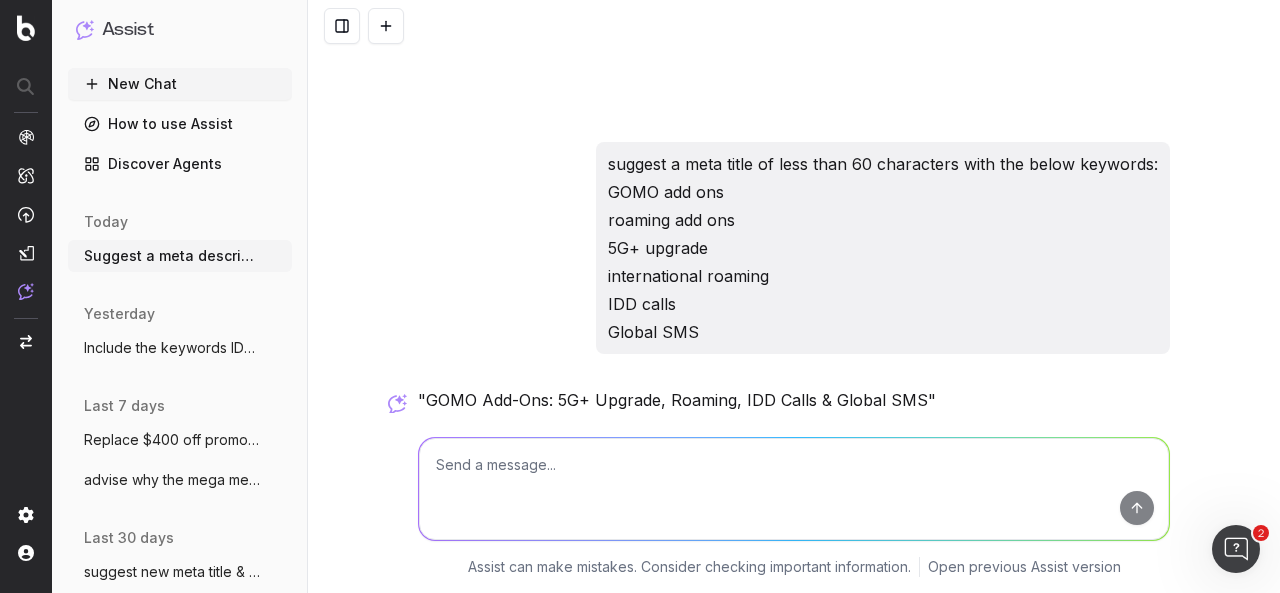click at bounding box center [794, 489] 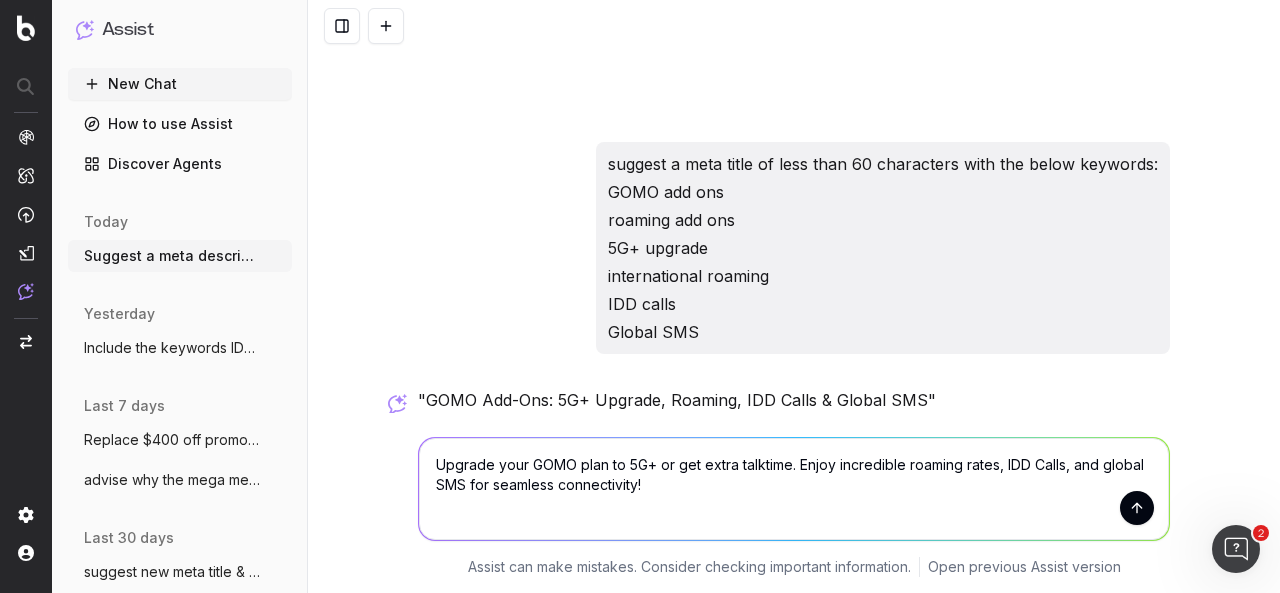 click on "Upgrade your GOMO plan to 5G+ or get extra talktime. Enjoy incredible roaming rates, IDD Calls, and global SMS for seamless connectivity!" at bounding box center [794, 489] 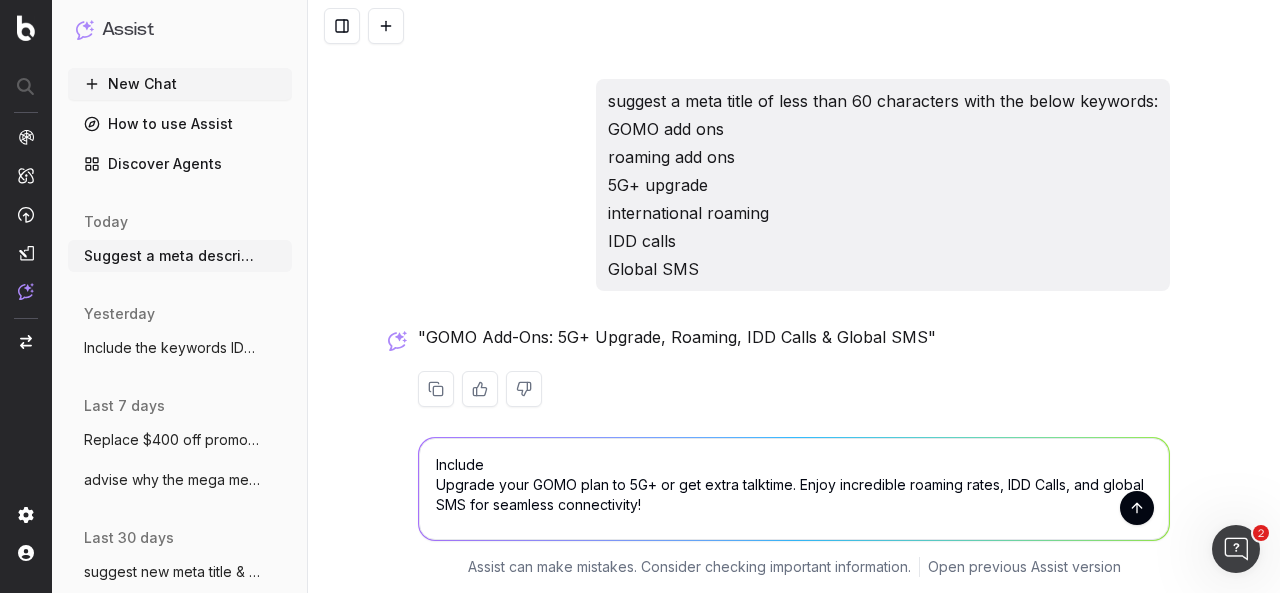 scroll, scrollTop: 3074, scrollLeft: 0, axis: vertical 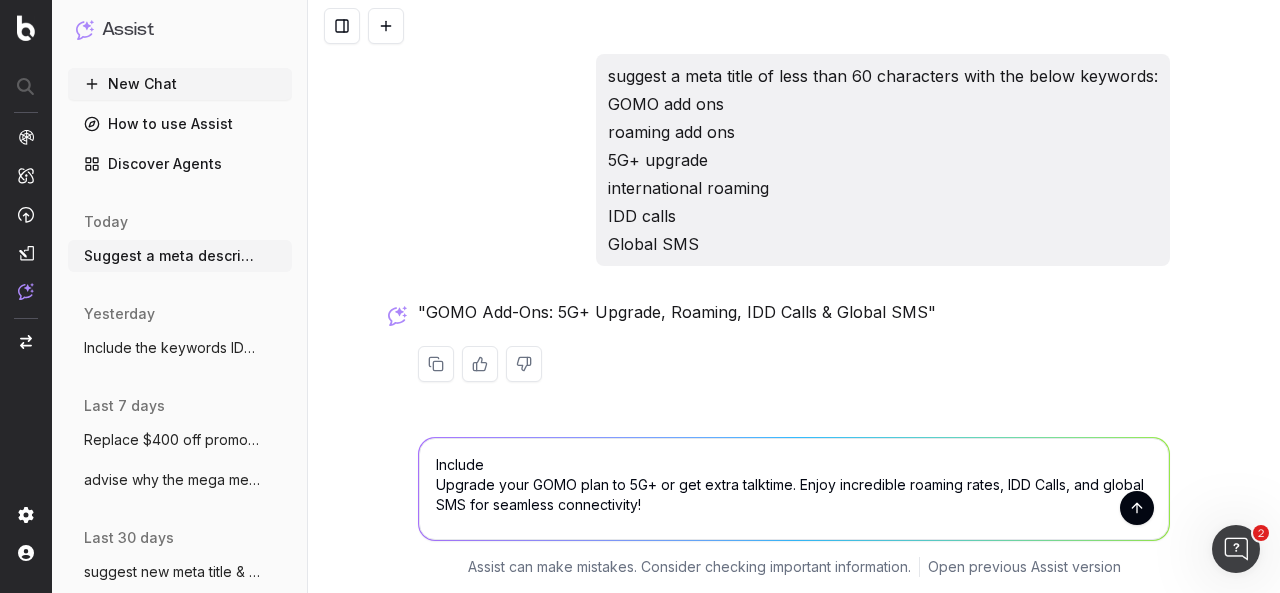 paste on "50 Destinations, GOMO Roaming." 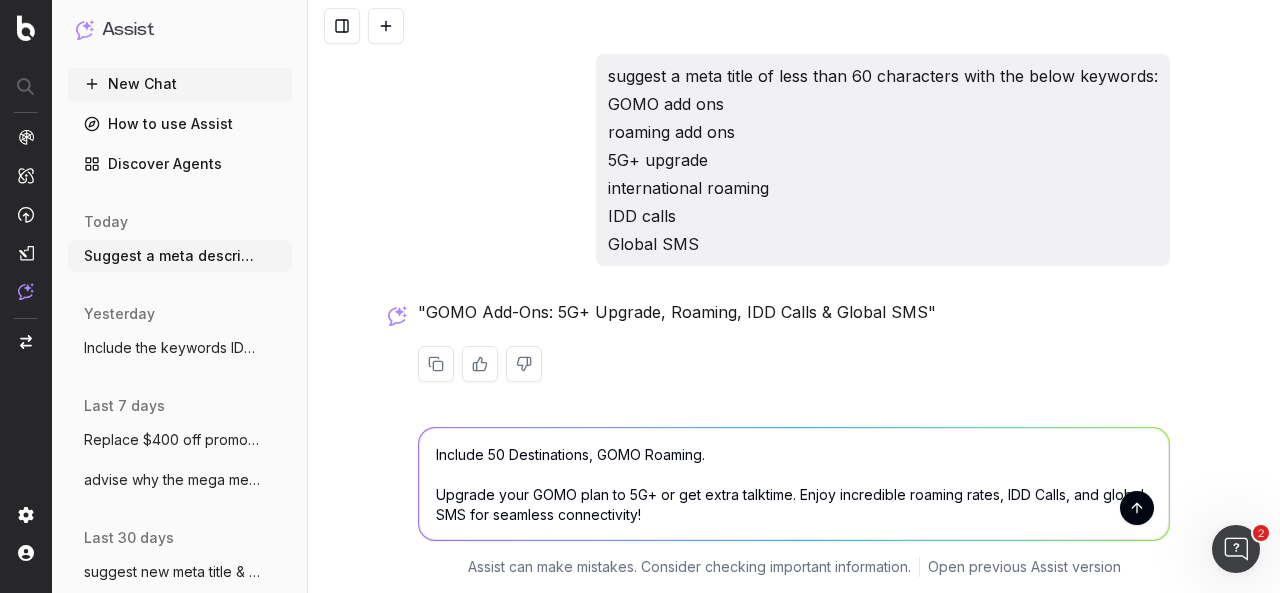 click on "Include 50 Destinations, GOMO Roaming.
Upgrade your GOMO plan to 5G+ or get extra talktime. Enjoy incredible roaming rates, IDD Calls, and global SMS for seamless connectivity!" at bounding box center [794, 484] 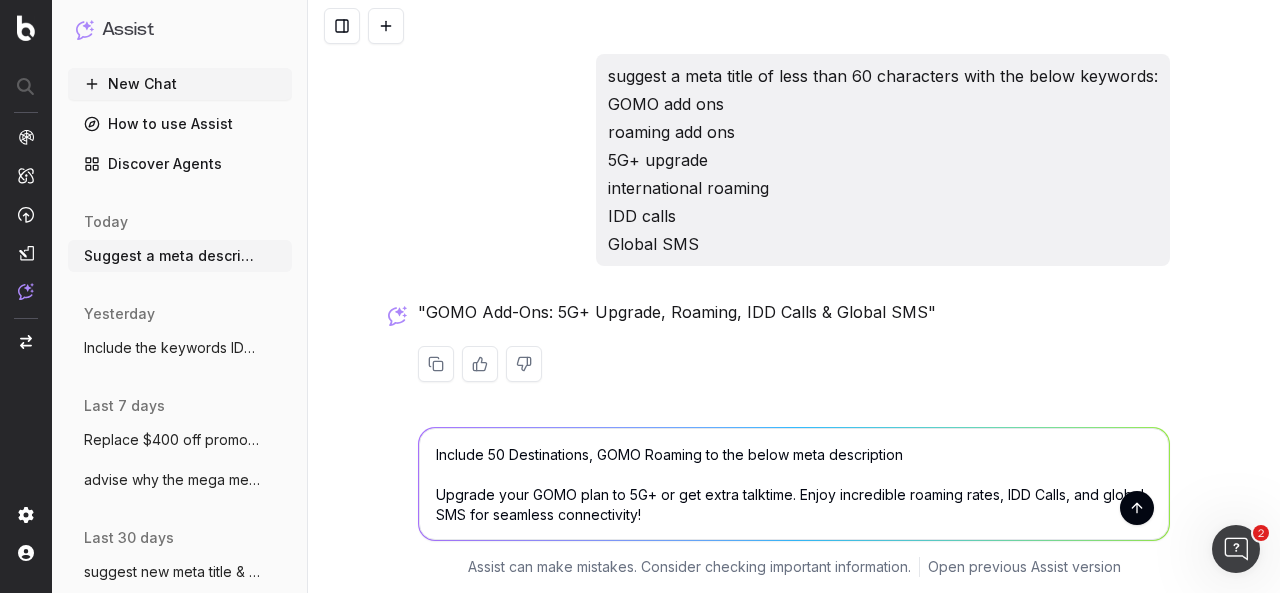 type on "Include 50 Destinations, GOMO Roaming to the below meta description
Upgrade your GOMO plan to 5G+ or get extra talktime. Enjoy incredible roaming rates, IDD Calls, and global SMS for seamless connectivity!" 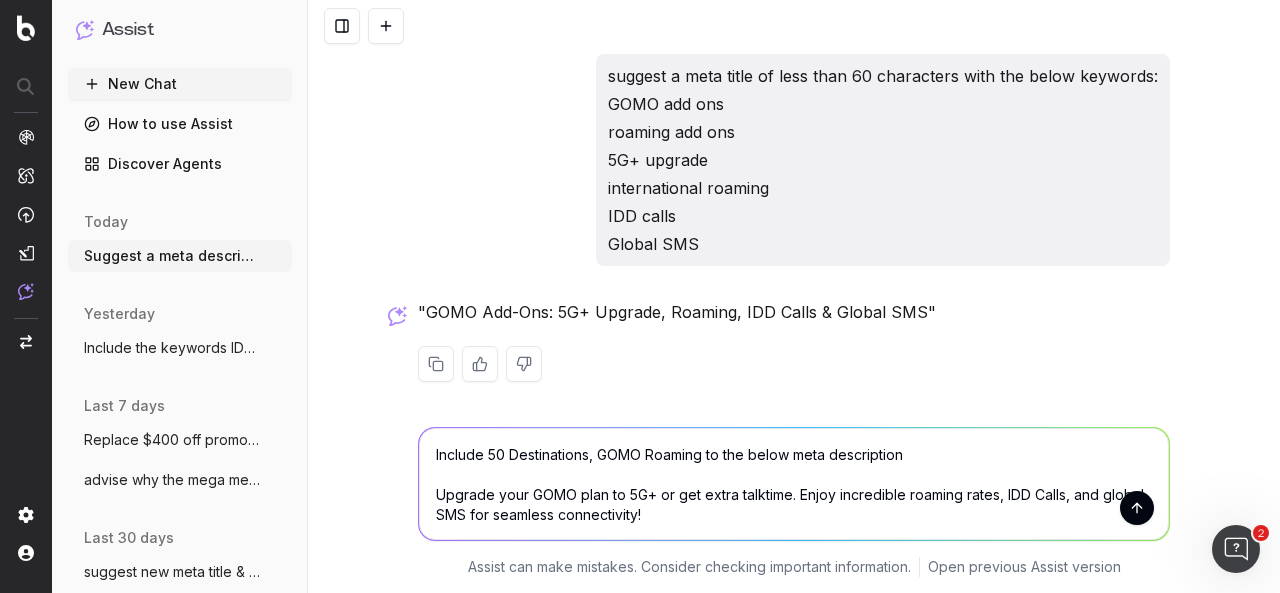 click on "Include 50 Destinations, GOMO Roaming to the below meta description
Upgrade your GOMO plan to 5G+ or get extra talktime. Enjoy incredible roaming rates, IDD Calls, and global SMS for seamless connectivity!" at bounding box center [794, 484] 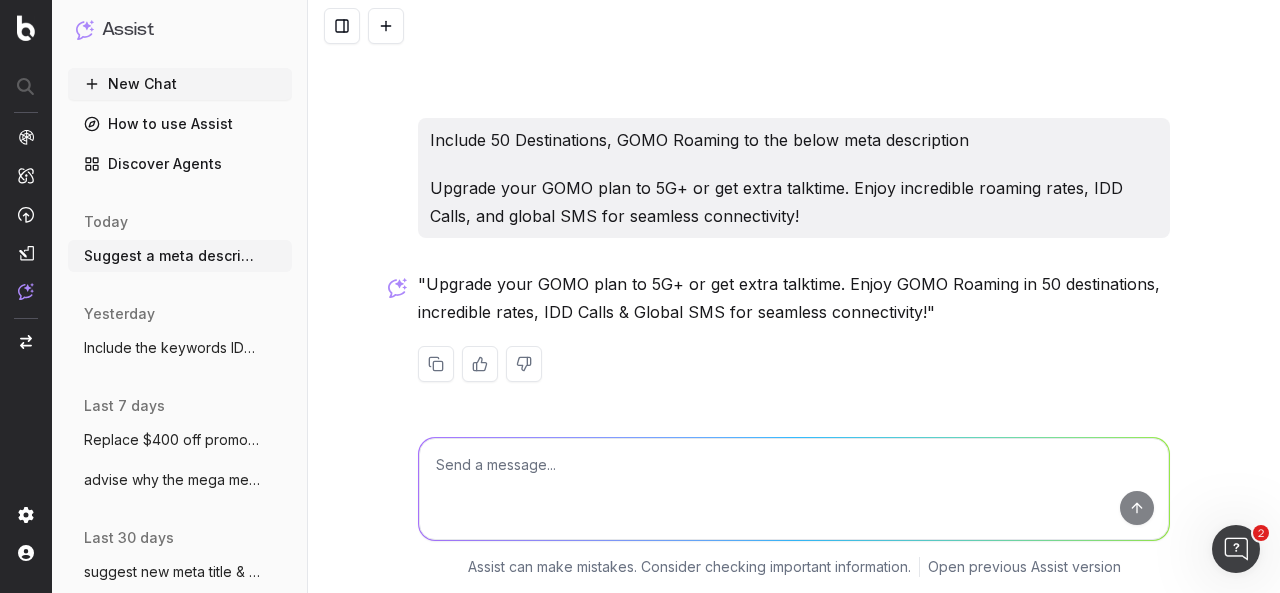 scroll, scrollTop: 3370, scrollLeft: 0, axis: vertical 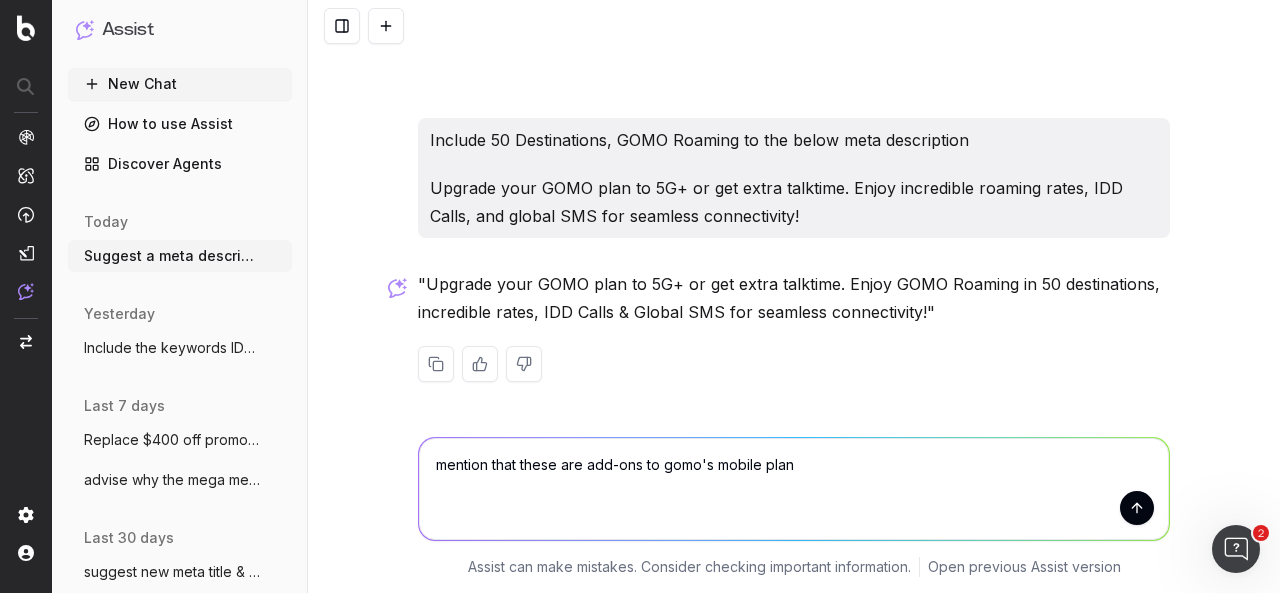 type on "mention that these are add-ons to gomo's mobile plans" 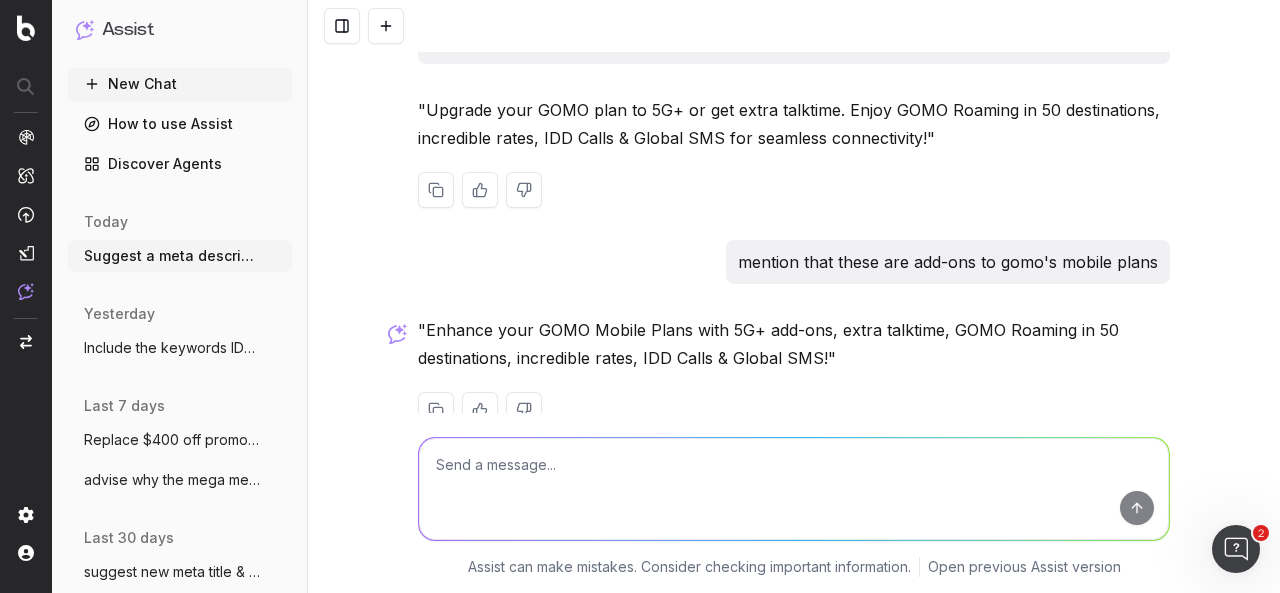 scroll, scrollTop: 3574, scrollLeft: 0, axis: vertical 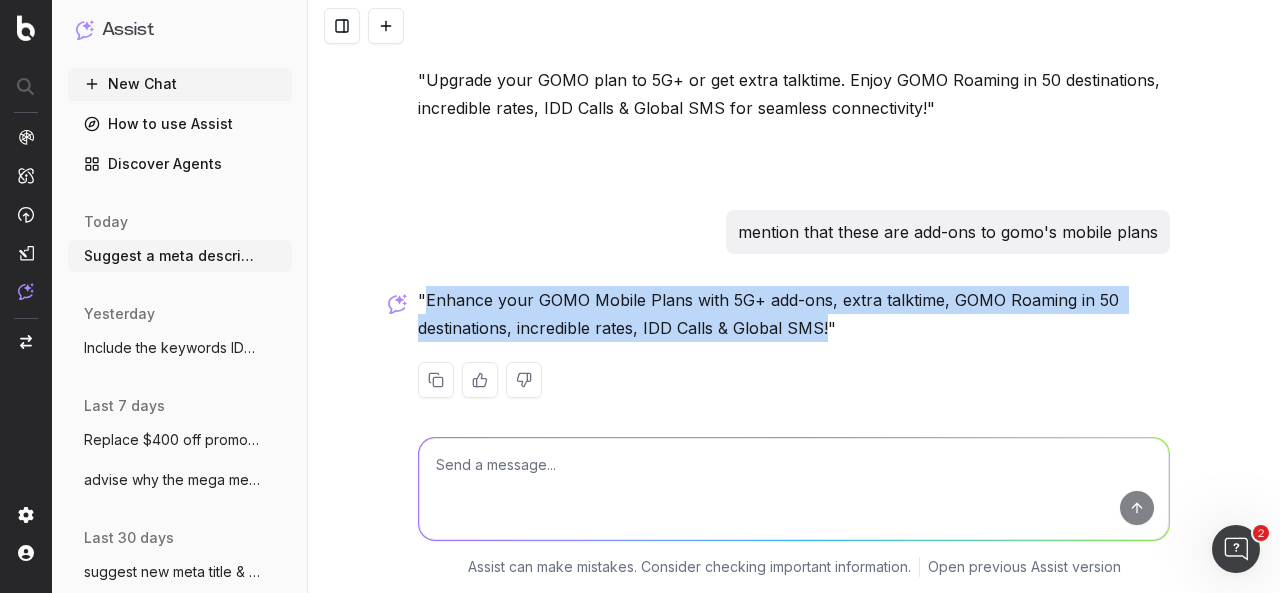 drag, startPoint x: 416, startPoint y: 295, endPoint x: 818, endPoint y: 337, distance: 404.18808 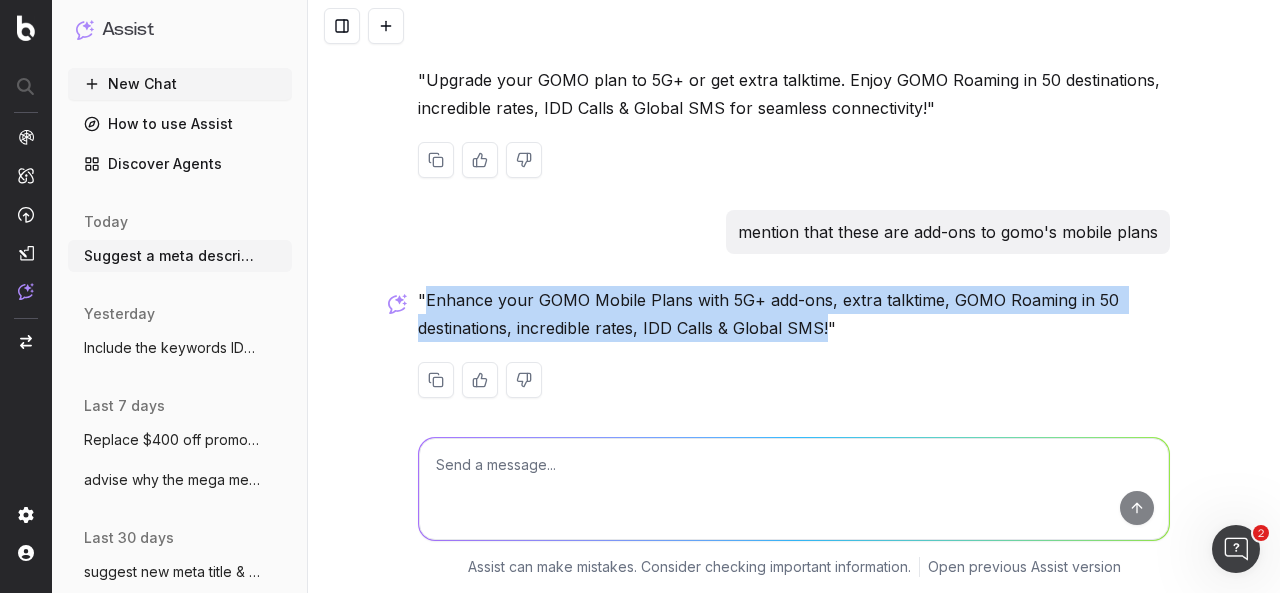 scroll, scrollTop: 3474, scrollLeft: 0, axis: vertical 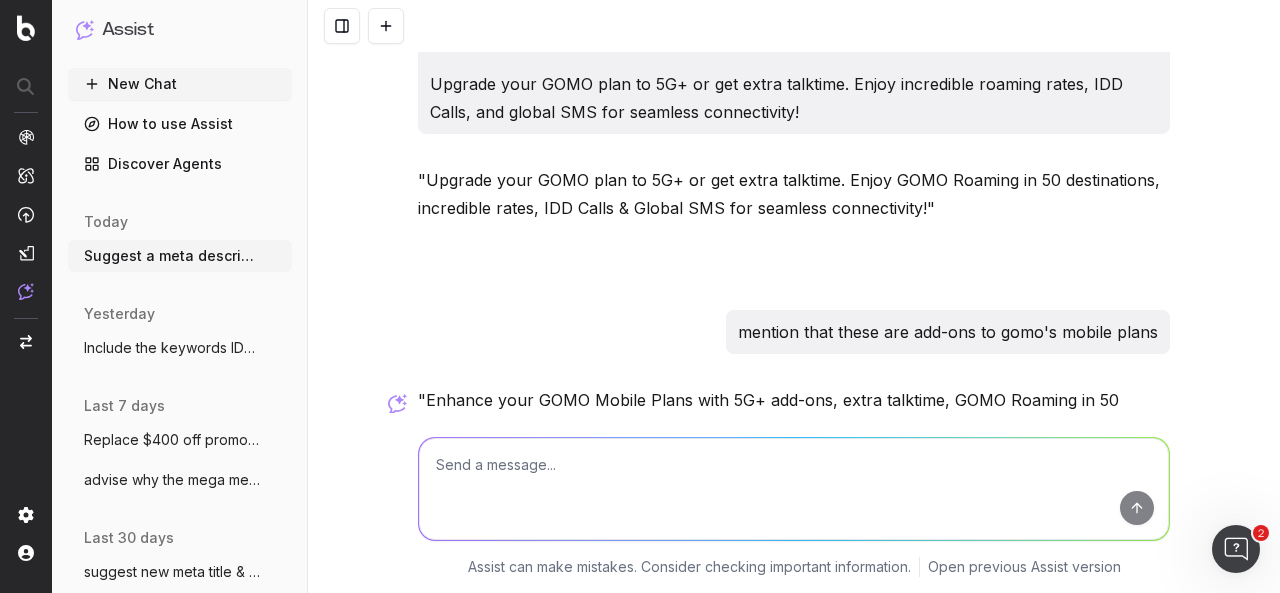click at bounding box center (794, 489) 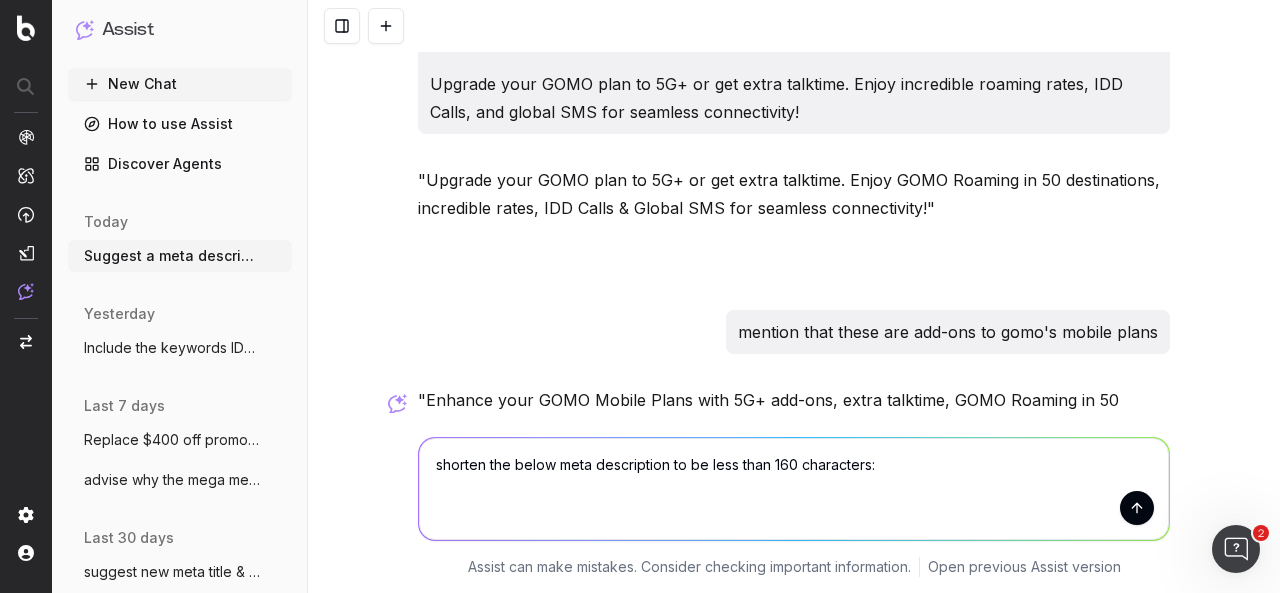 paste on "Enhance your plans with GOMO add-ons. Upgrade to 5G+ or get extra talktime. Traveling soon? Get incredible roaming rates for 50 destinations, IDD Calls, and global SMS!" 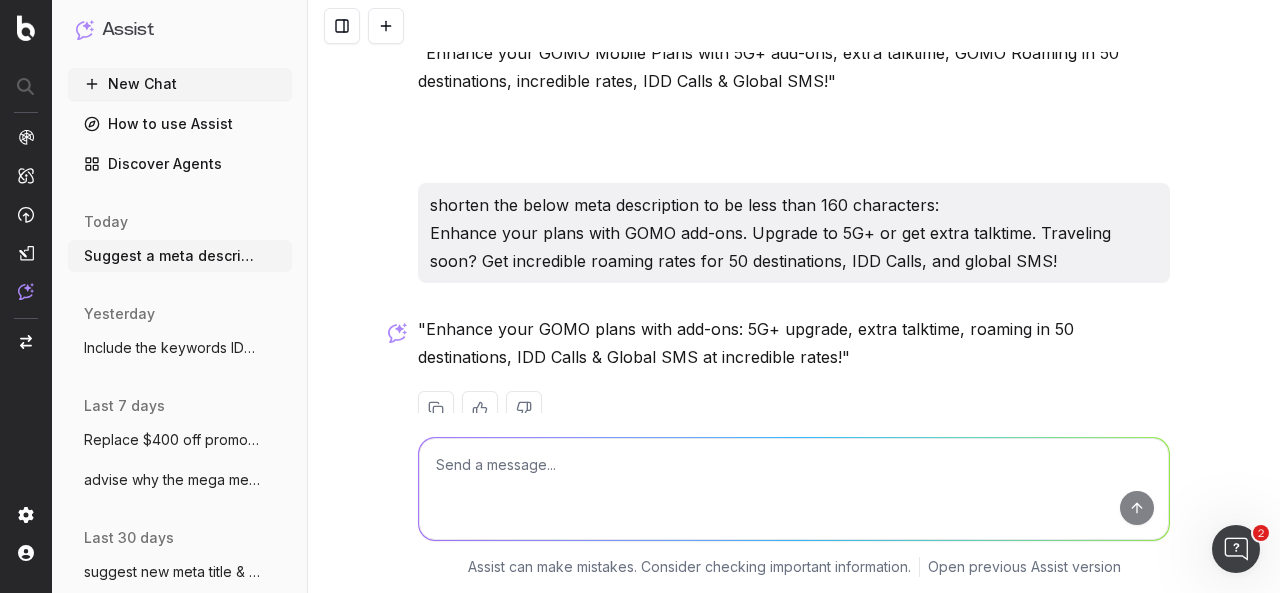 scroll, scrollTop: 3850, scrollLeft: 0, axis: vertical 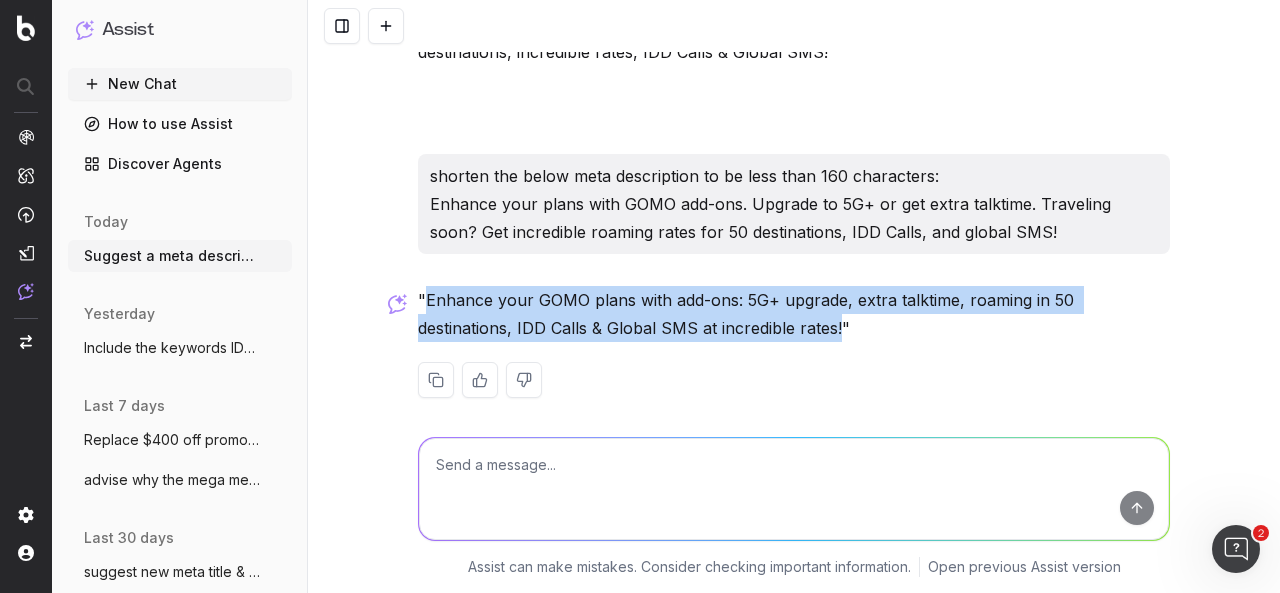 drag, startPoint x: 420, startPoint y: 299, endPoint x: 733, endPoint y: 335, distance: 315.06348 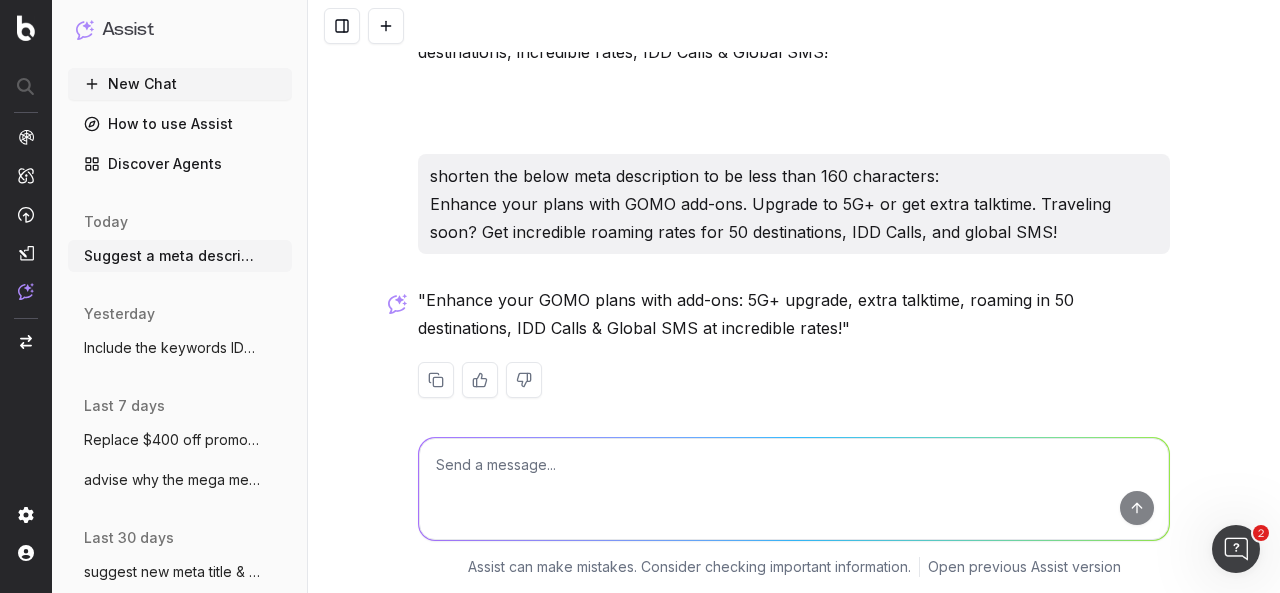 click at bounding box center (794, 489) 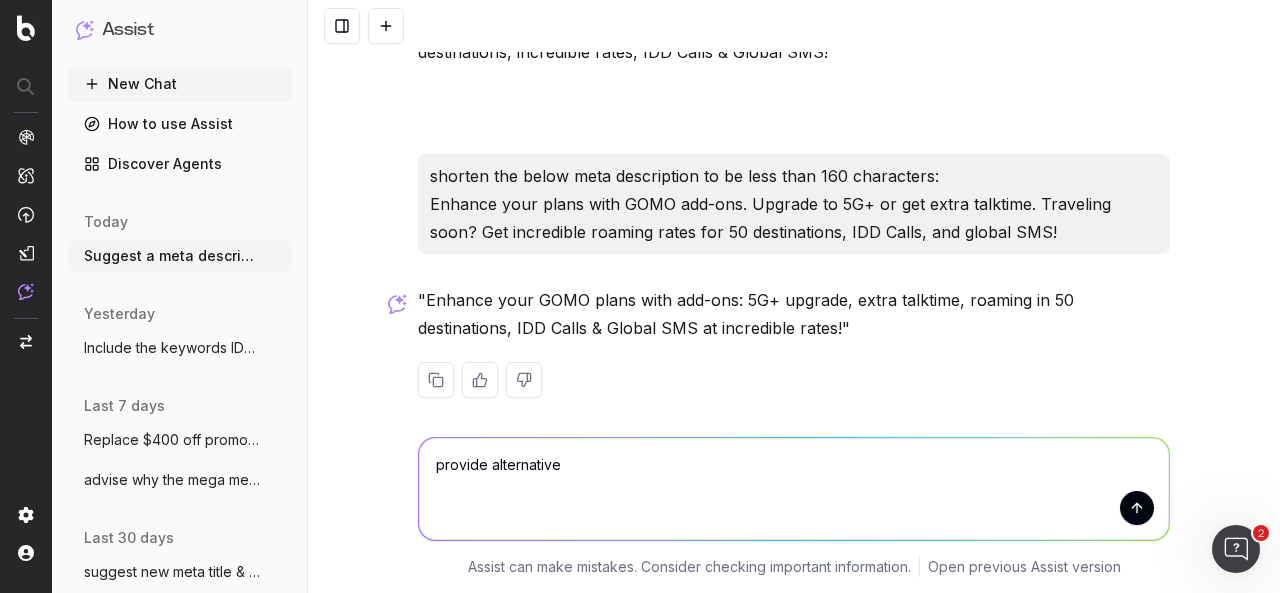 type on "provide alternatives" 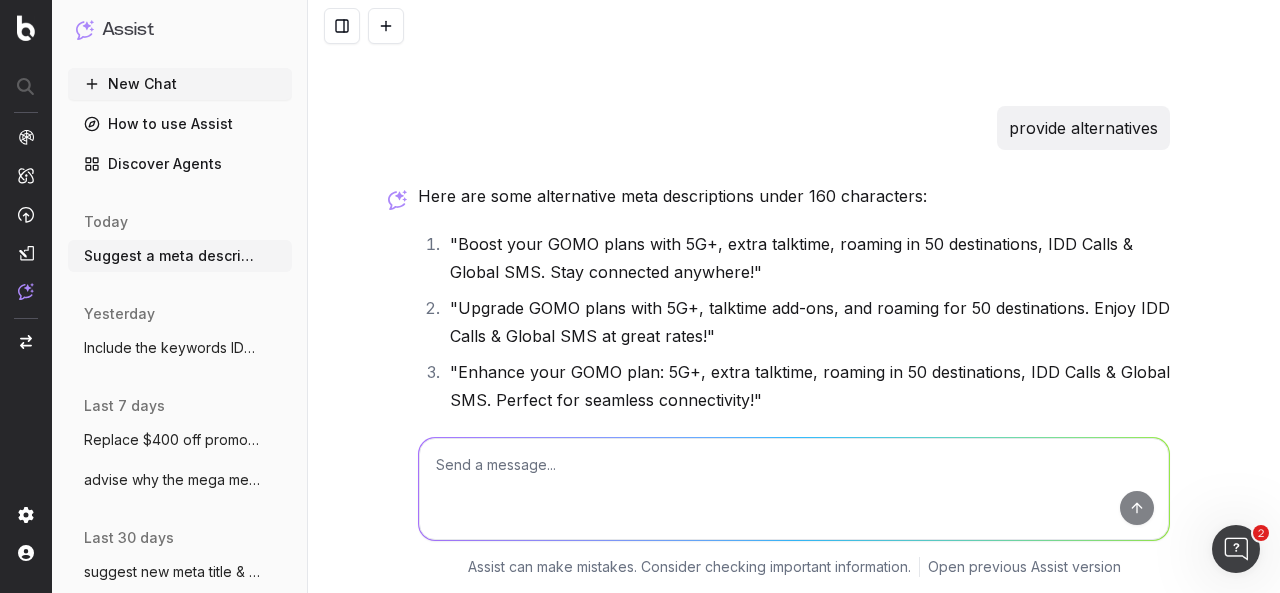 scroll, scrollTop: 4170, scrollLeft: 0, axis: vertical 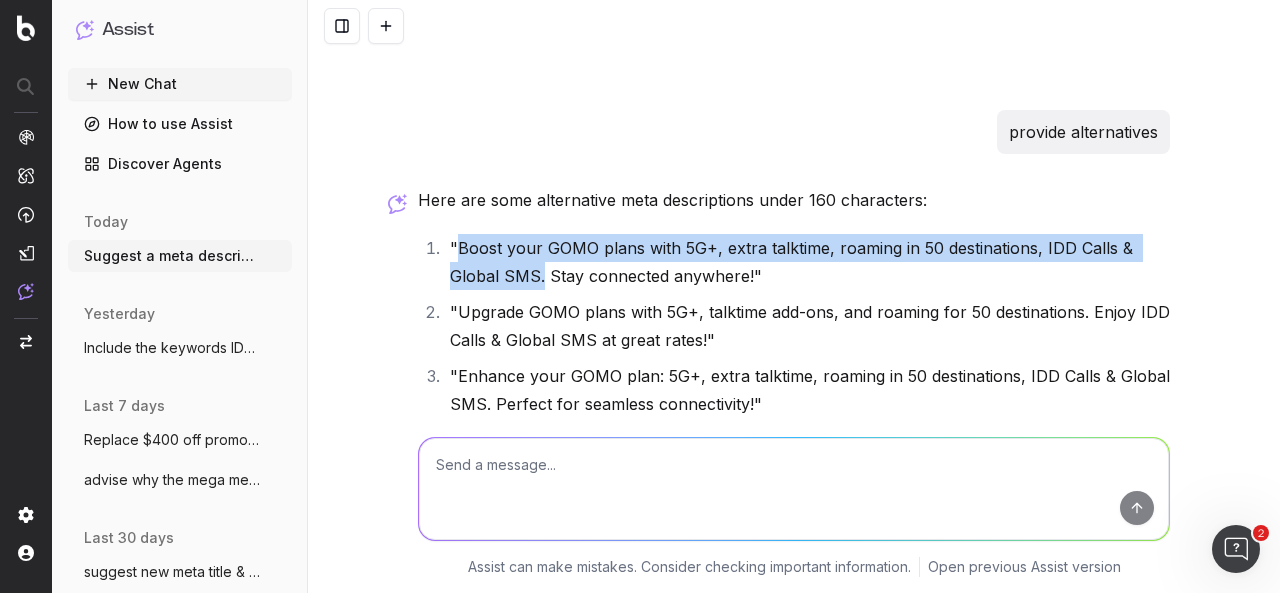 drag, startPoint x: 448, startPoint y: 245, endPoint x: 536, endPoint y: 283, distance: 95.85406 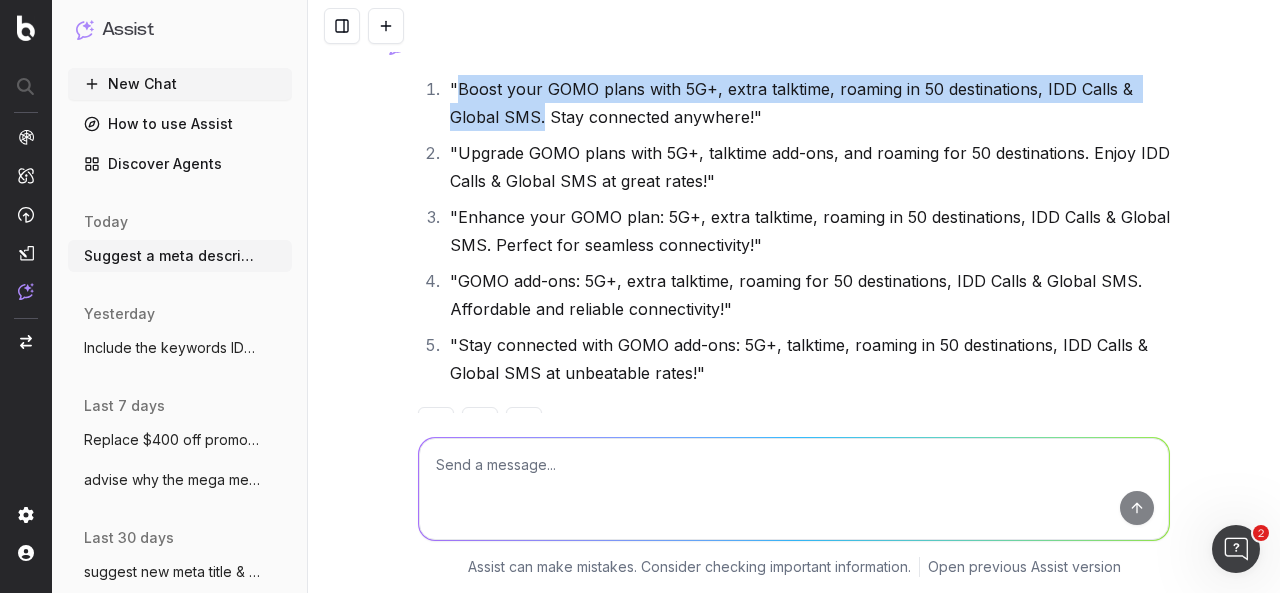 scroll, scrollTop: 4370, scrollLeft: 0, axis: vertical 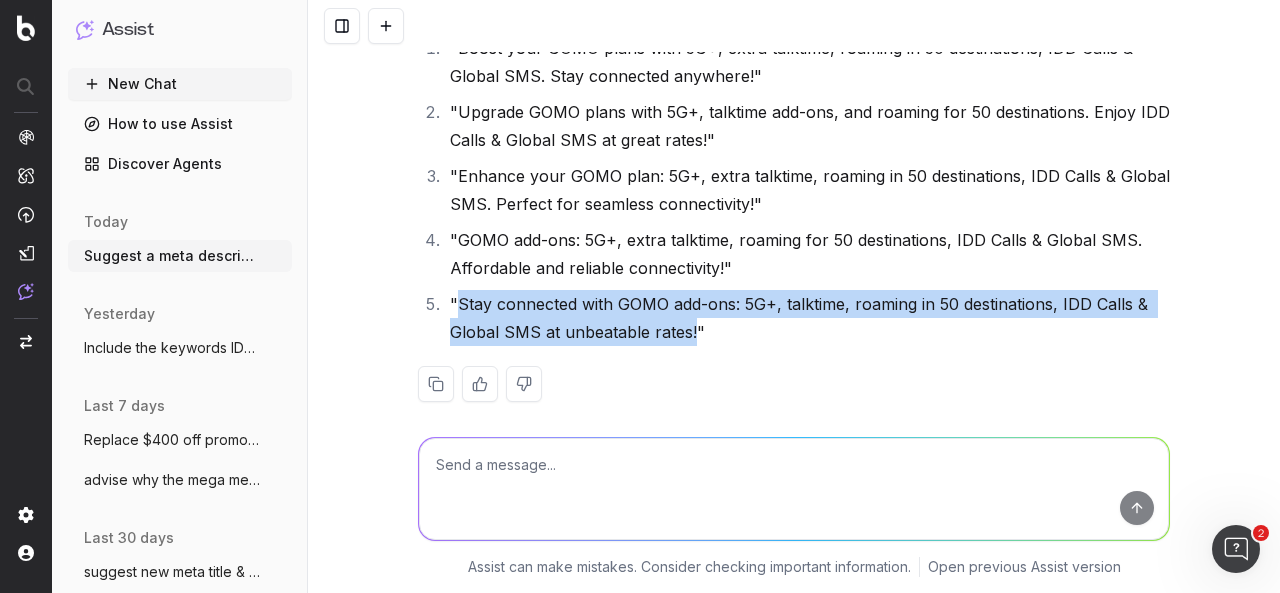 drag, startPoint x: 453, startPoint y: 305, endPoint x: 686, endPoint y: 328, distance: 234.13245 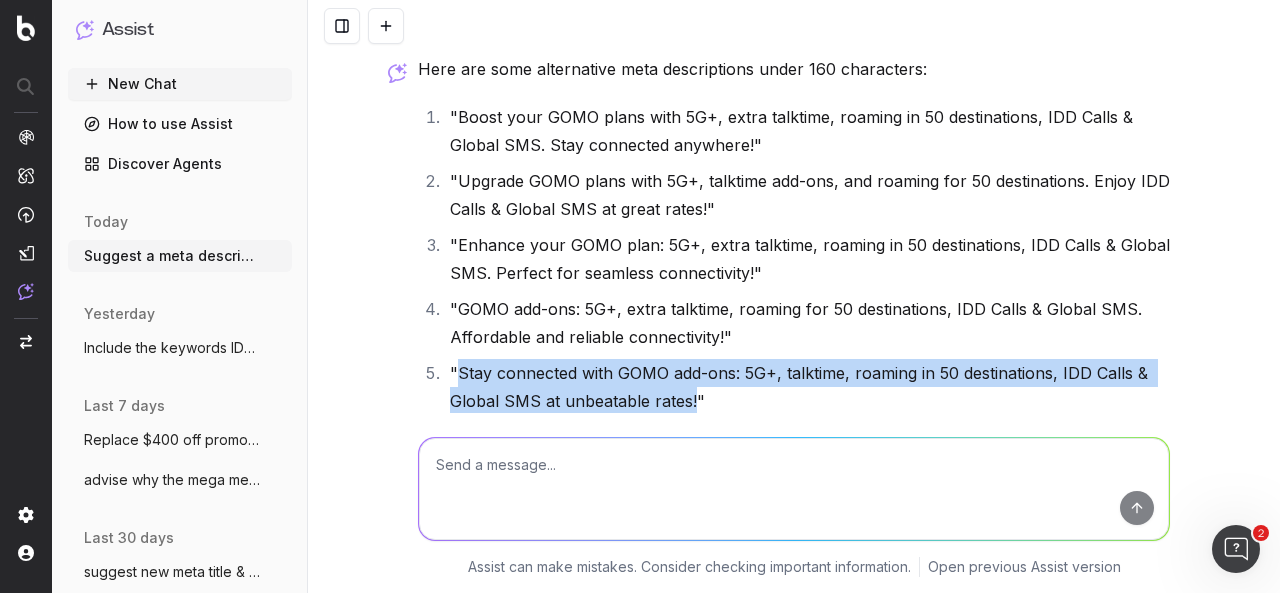 scroll, scrollTop: 4270, scrollLeft: 0, axis: vertical 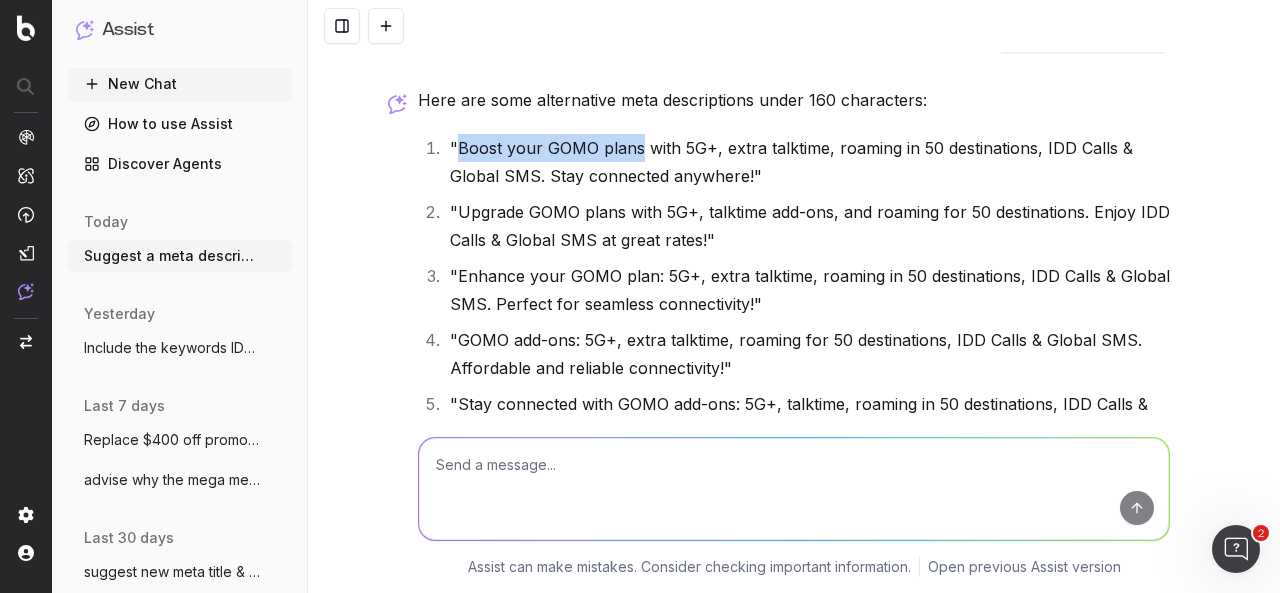 drag, startPoint x: 448, startPoint y: 145, endPoint x: 630, endPoint y: 138, distance: 182.13457 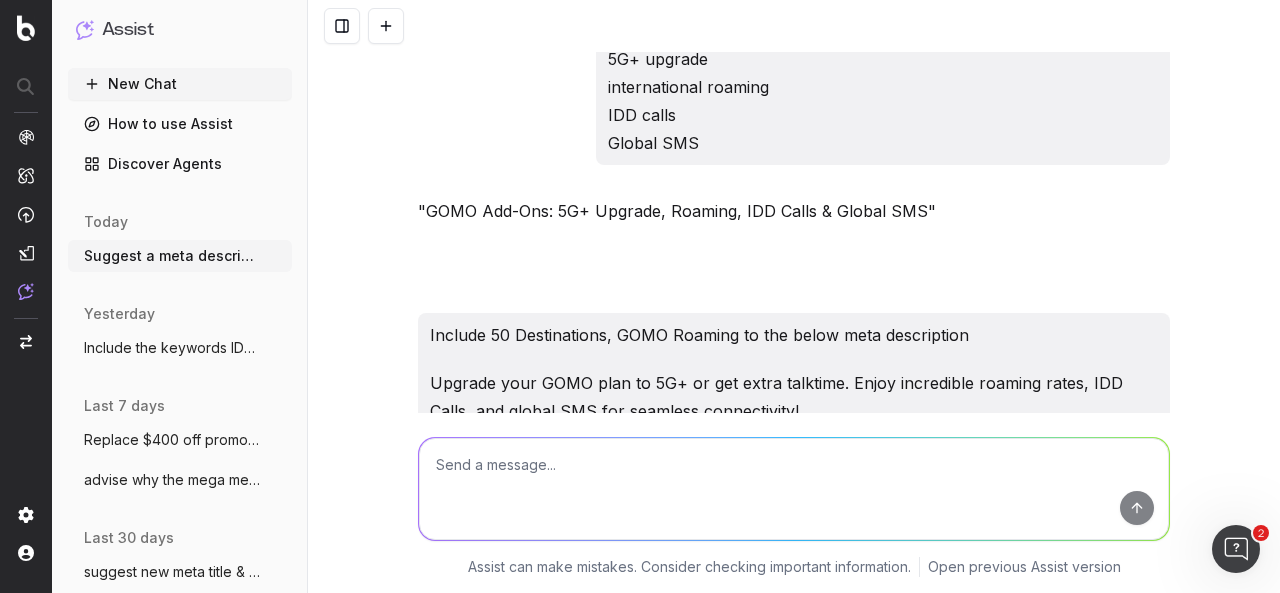 scroll, scrollTop: 3170, scrollLeft: 0, axis: vertical 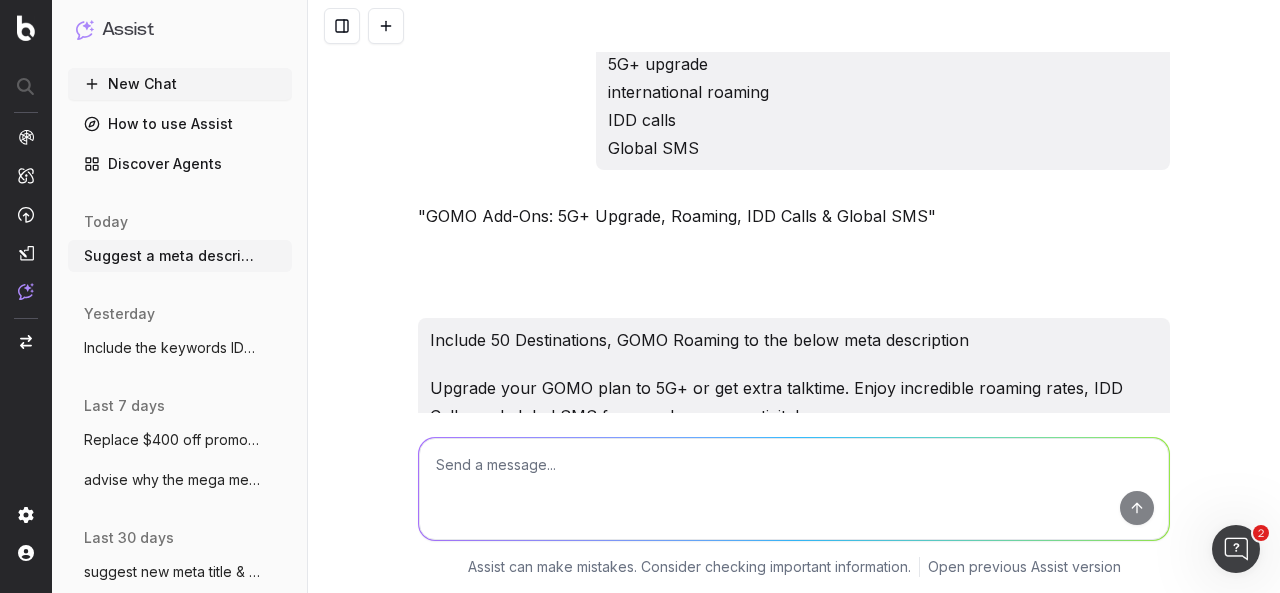 click at bounding box center [794, 489] 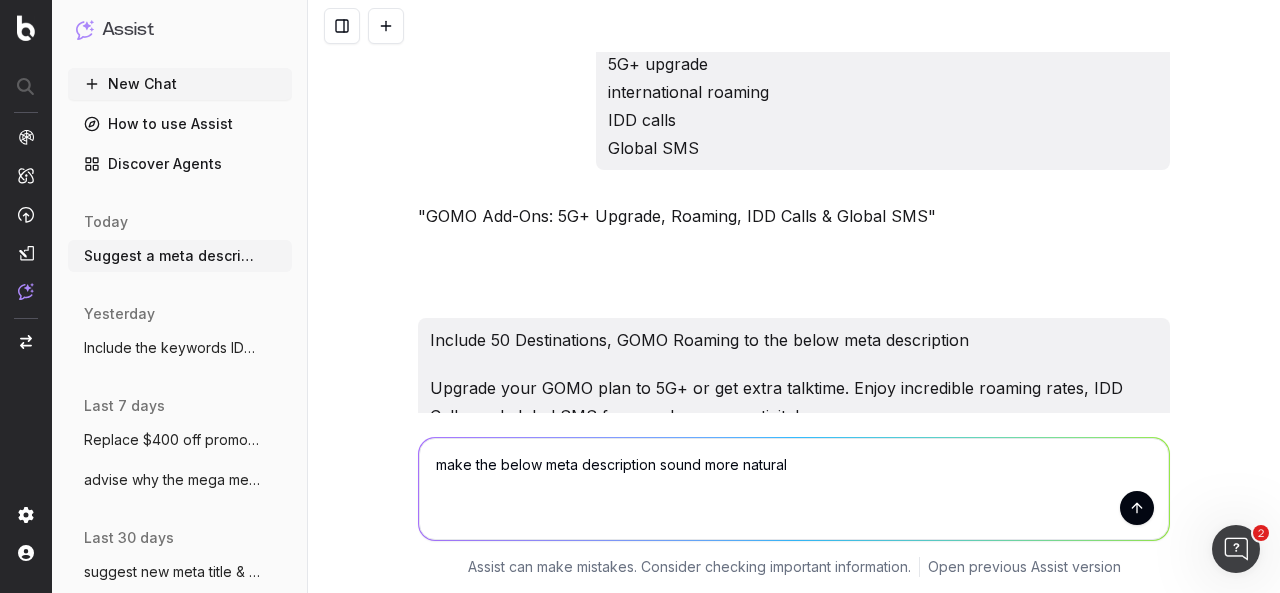 paste on "Upgrade to 5G+ or get extra talktime. Traveling soon? Get incredible roaming rates for 50 destinations, IDD Calls, and global SMS! Explore GOMO add-ons now!" 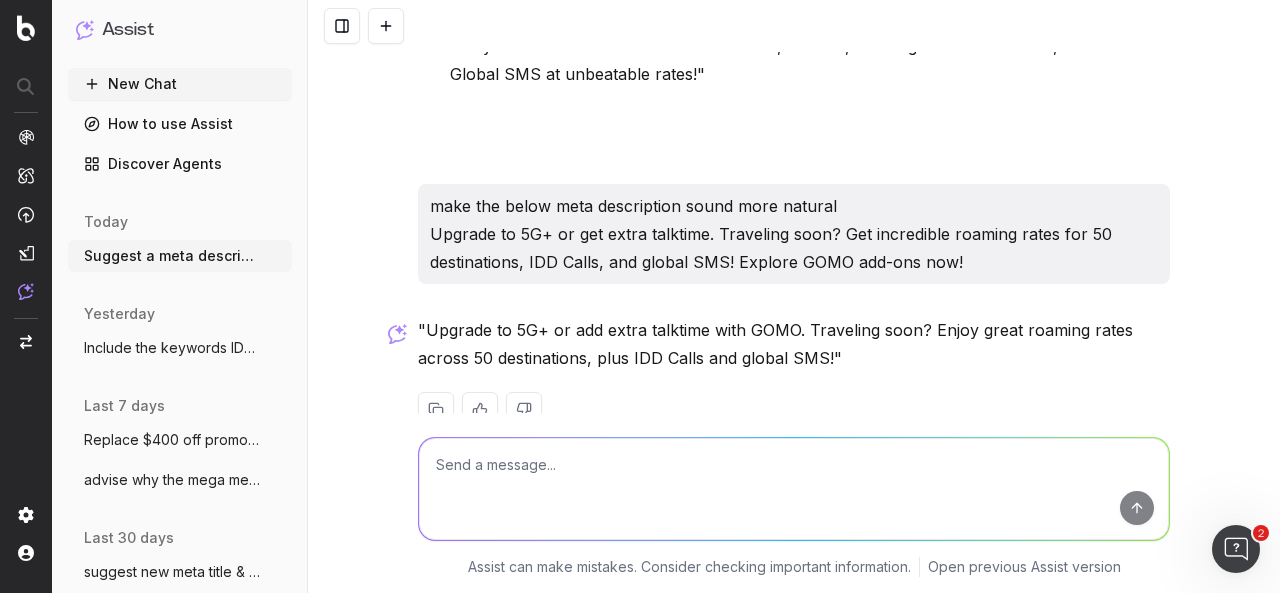 scroll, scrollTop: 4658, scrollLeft: 0, axis: vertical 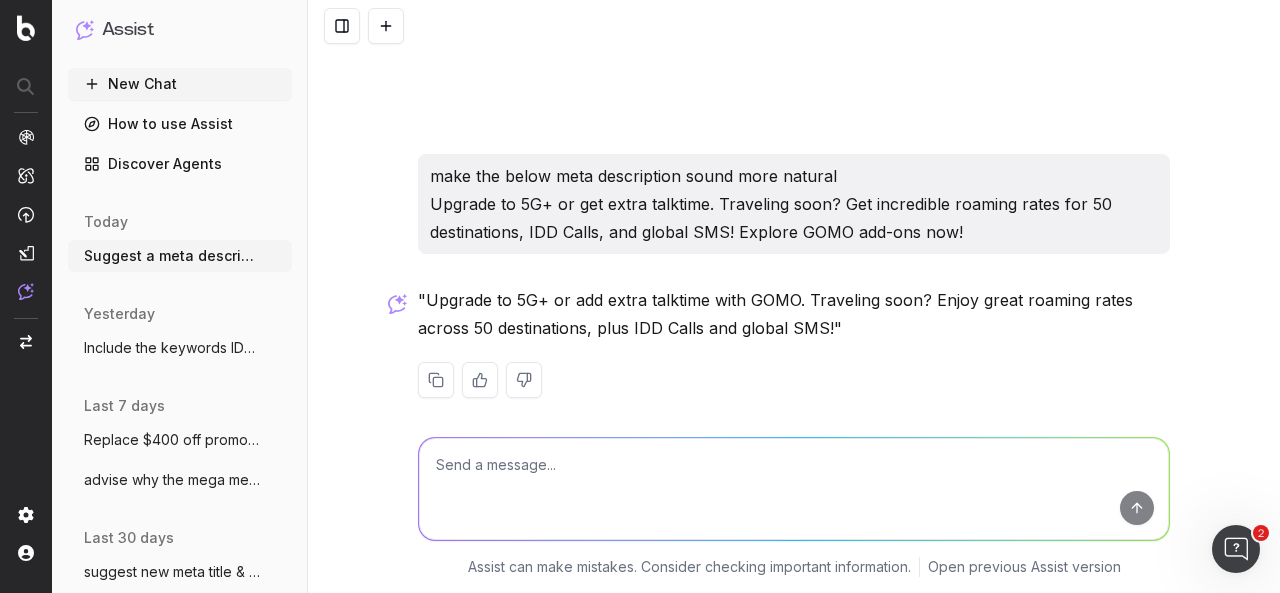 click at bounding box center [794, 489] 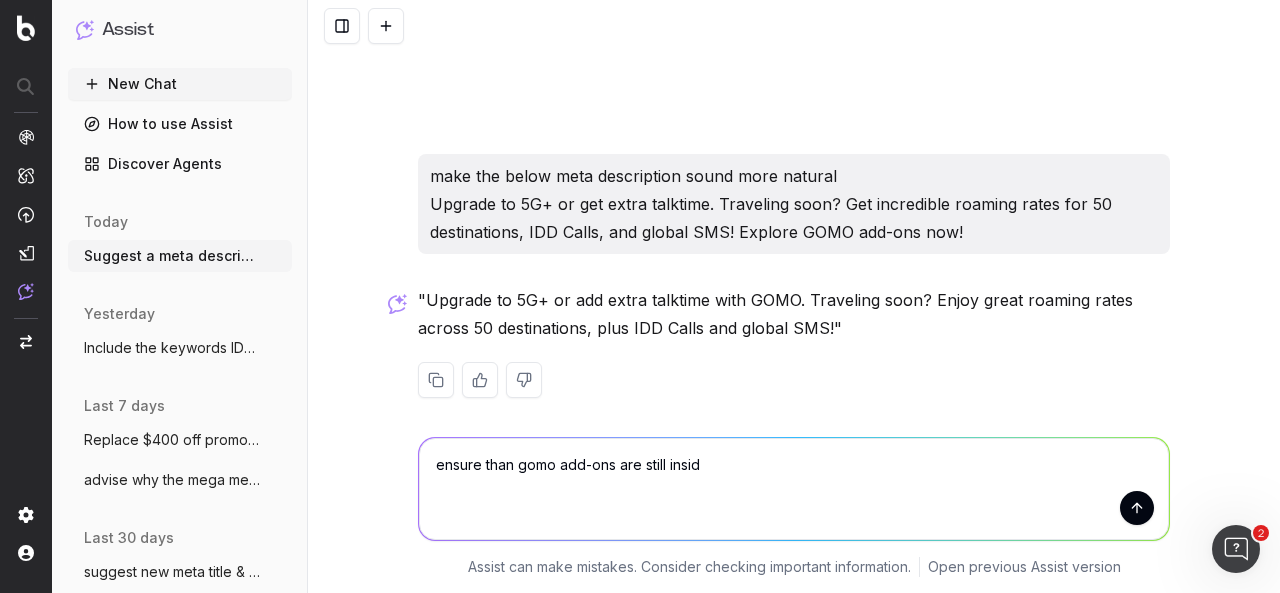 type on "ensure than gomo add-ons are still inside" 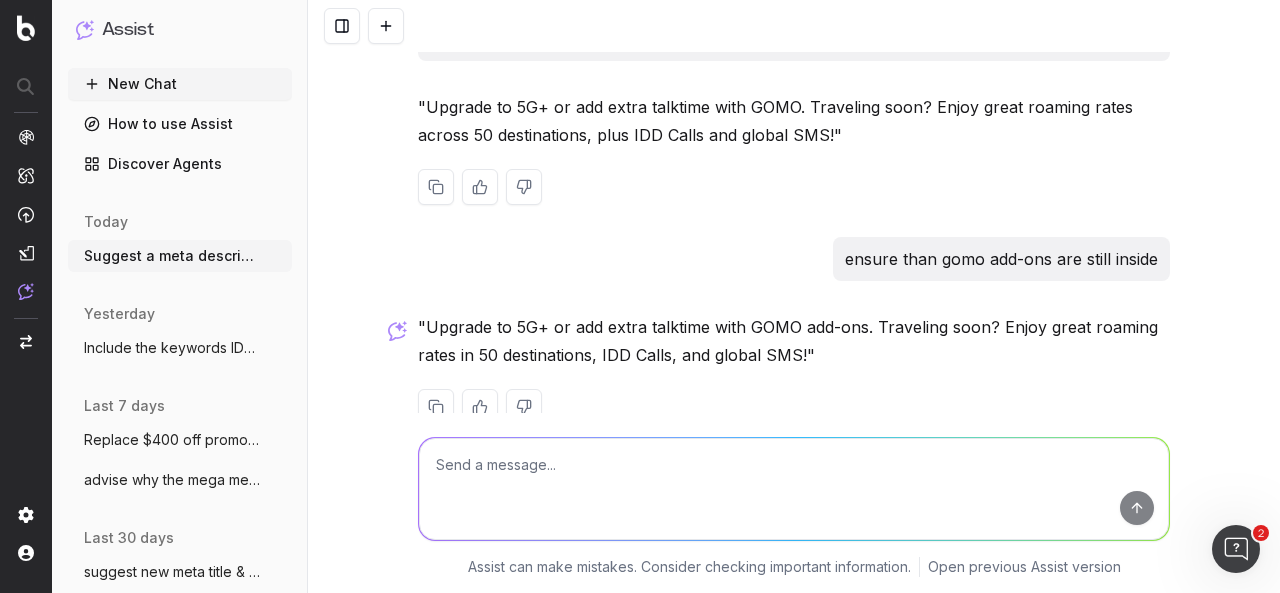 scroll, scrollTop: 4878, scrollLeft: 0, axis: vertical 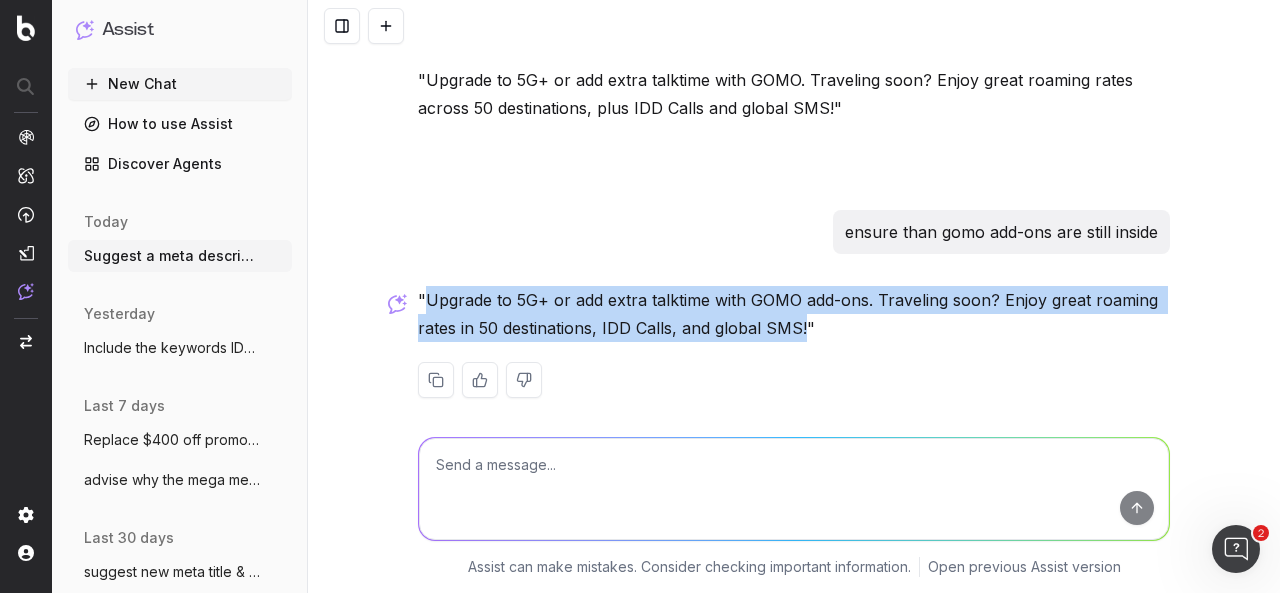 drag, startPoint x: 418, startPoint y: 303, endPoint x: 794, endPoint y: 337, distance: 377.53412 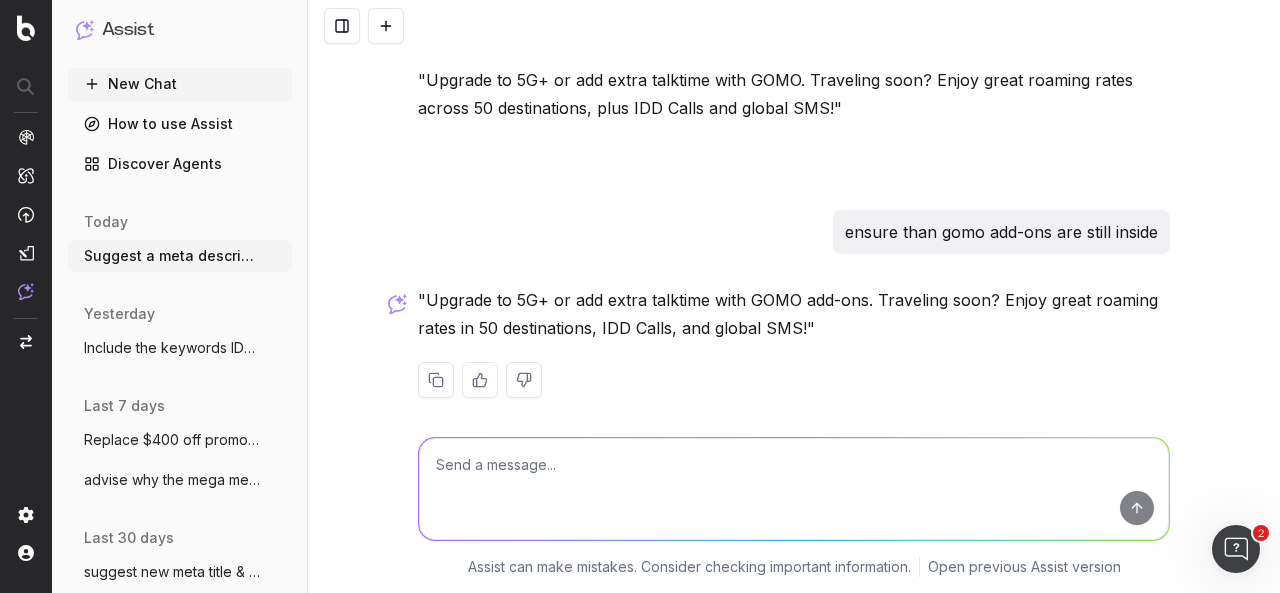 click at bounding box center (794, 489) 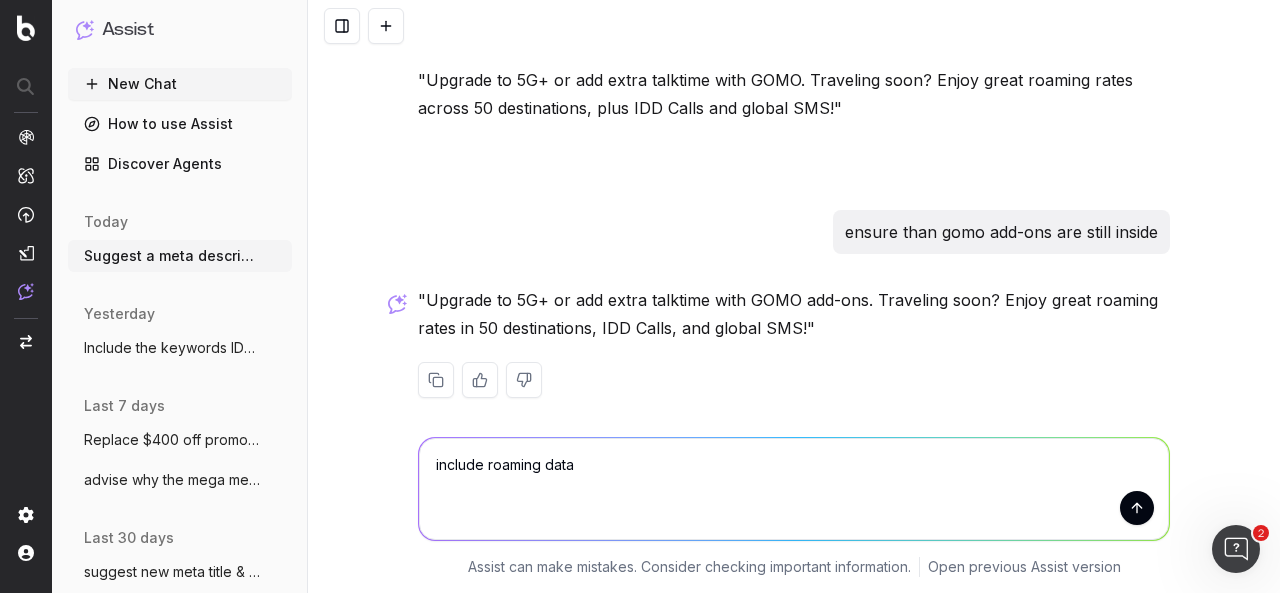 type on "include roaming data" 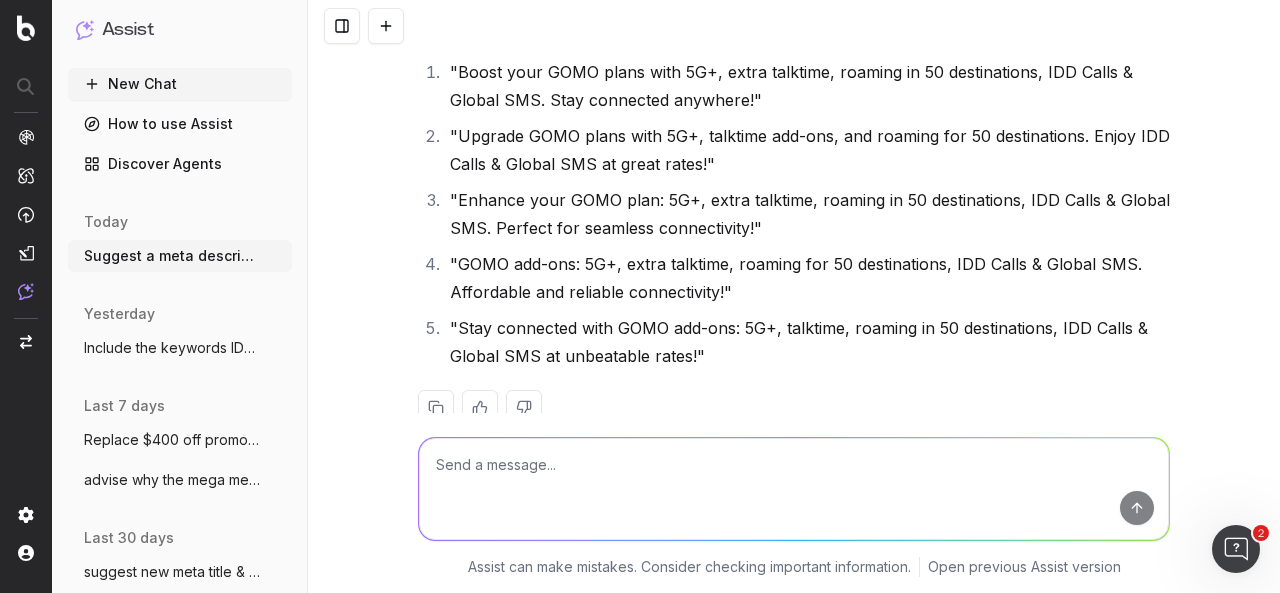 scroll, scrollTop: 4314, scrollLeft: 0, axis: vertical 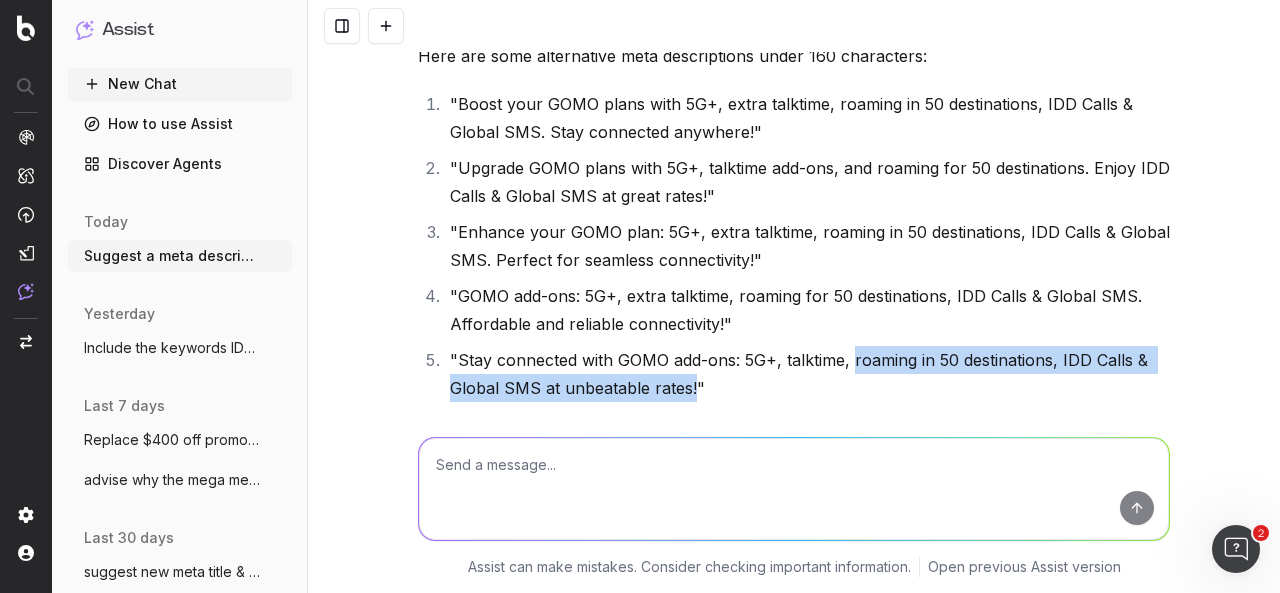 drag, startPoint x: 846, startPoint y: 359, endPoint x: 684, endPoint y: 389, distance: 164.75436 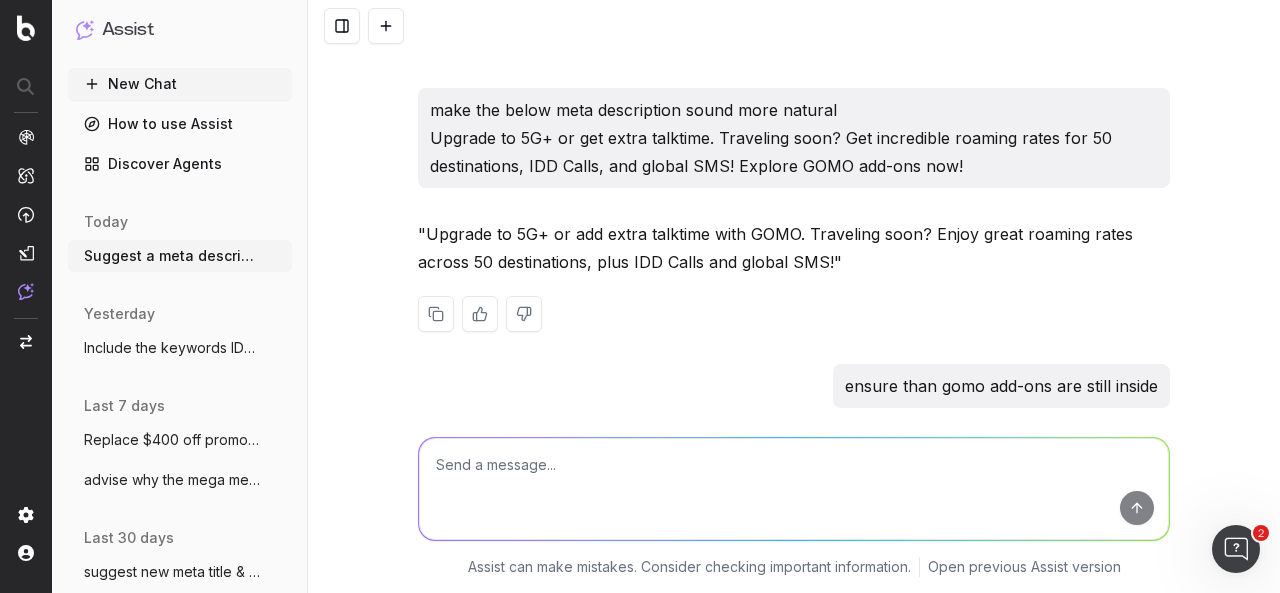scroll, scrollTop: 4614, scrollLeft: 0, axis: vertical 